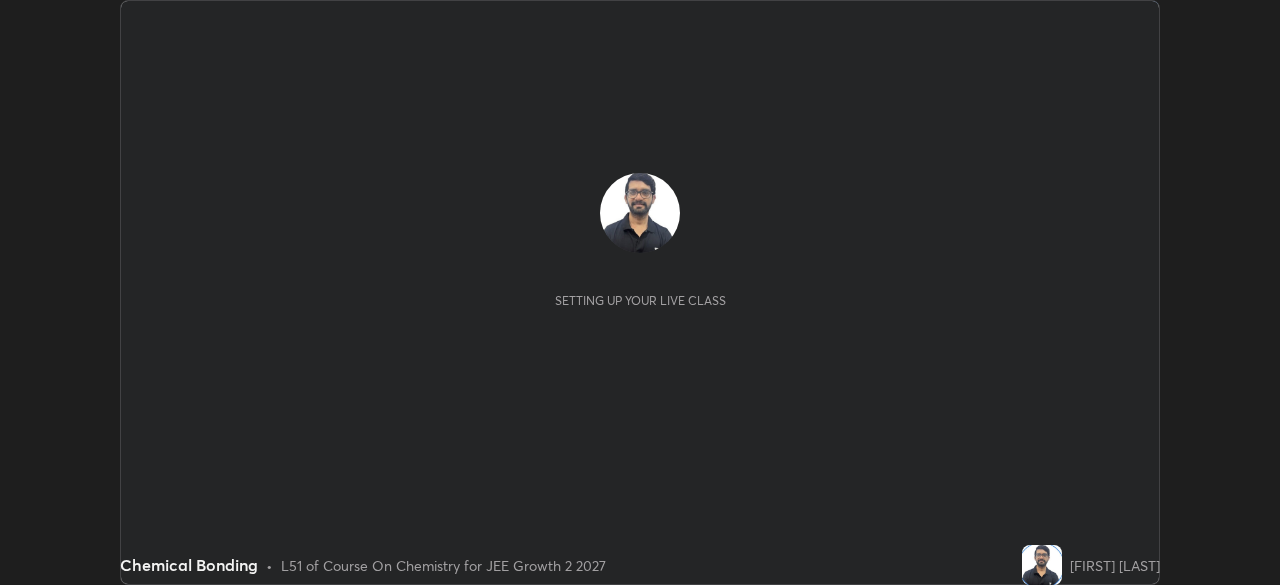scroll, scrollTop: 0, scrollLeft: 0, axis: both 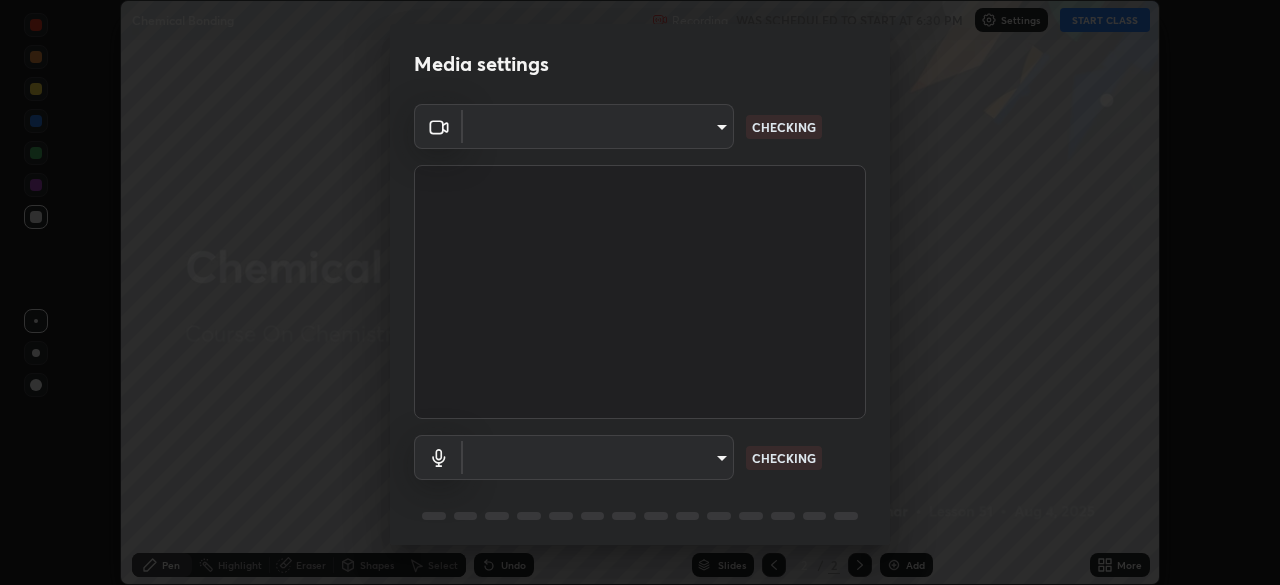 type on "ba13e312339ef8477216ddedc35df2f043033d031c8e6632ccfddaecbc9a7b0e" 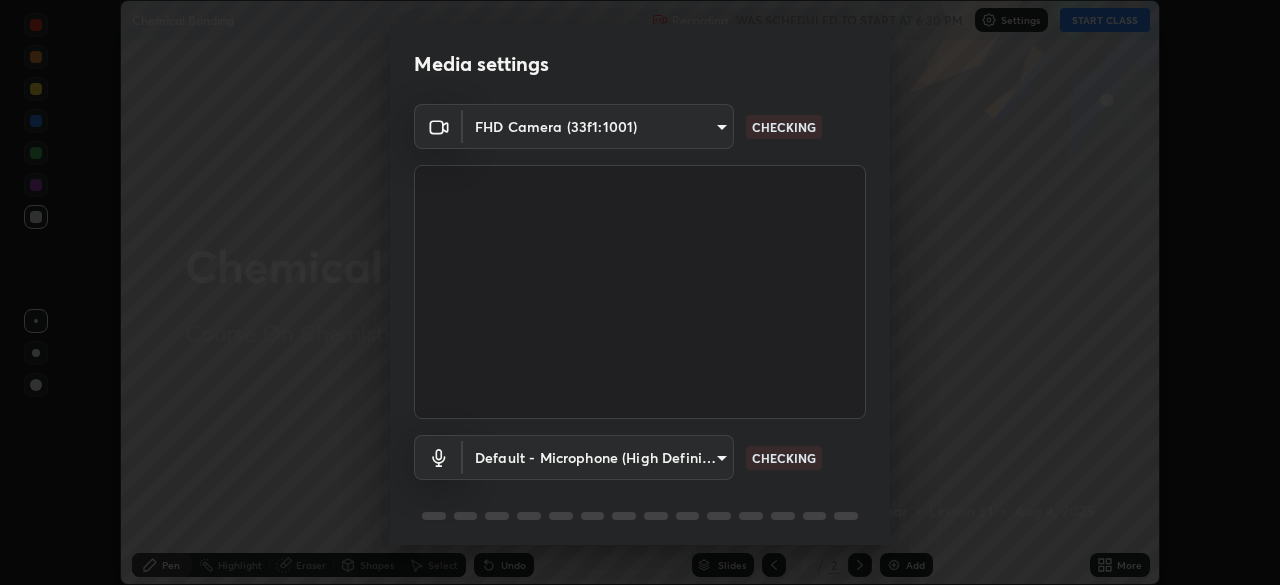 scroll, scrollTop: 71, scrollLeft: 0, axis: vertical 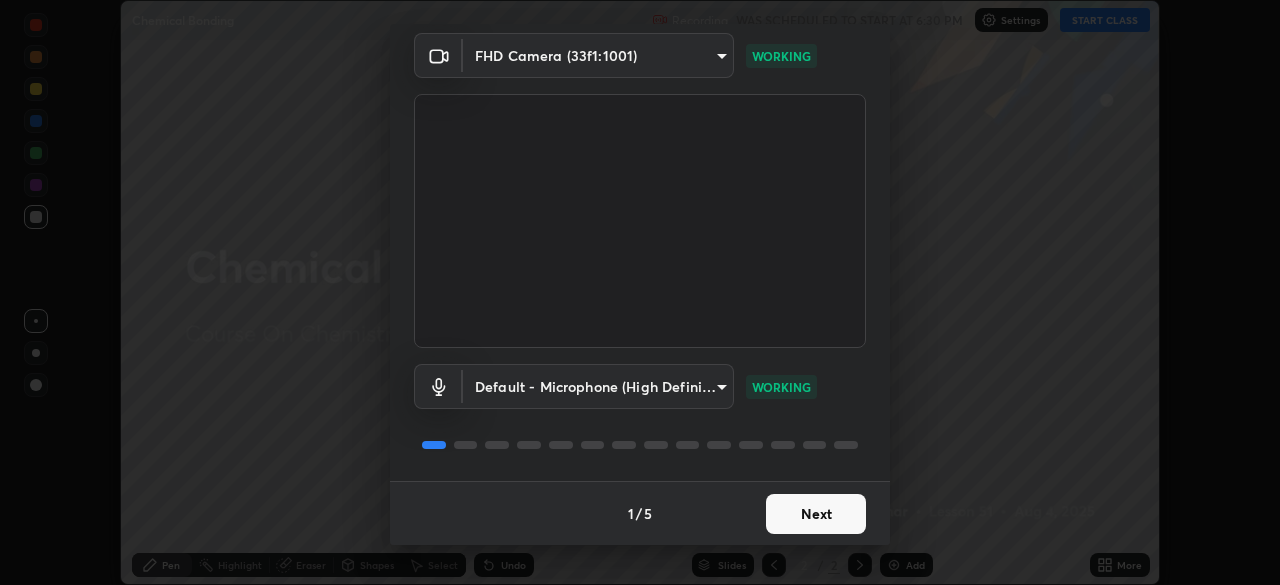 click on "Next" at bounding box center [816, 514] 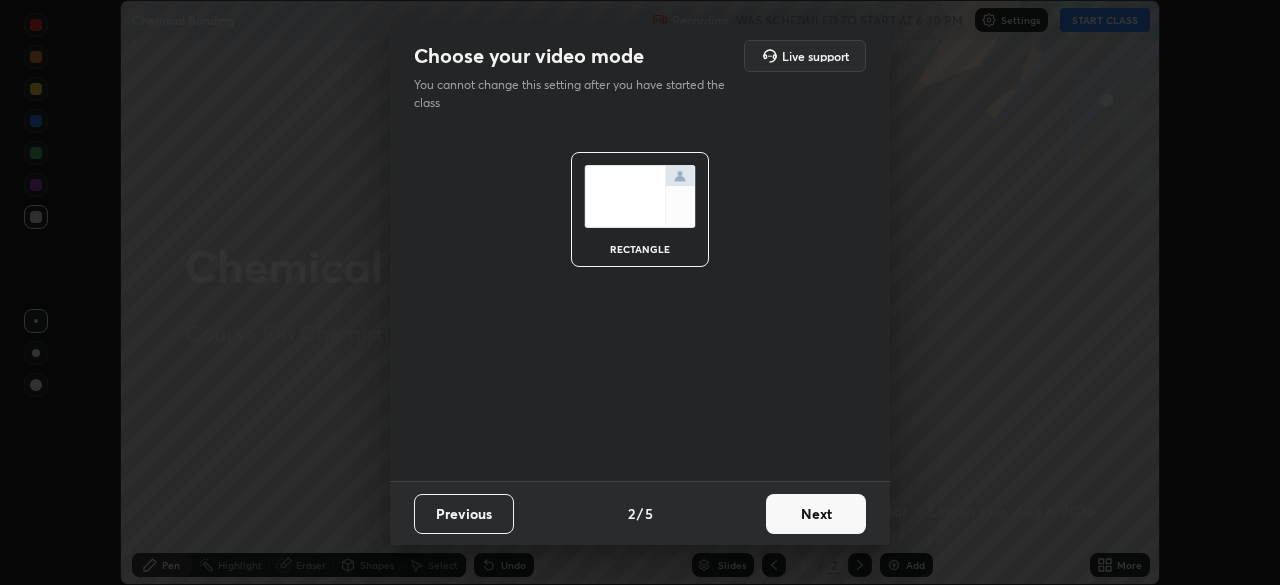 scroll, scrollTop: 0, scrollLeft: 0, axis: both 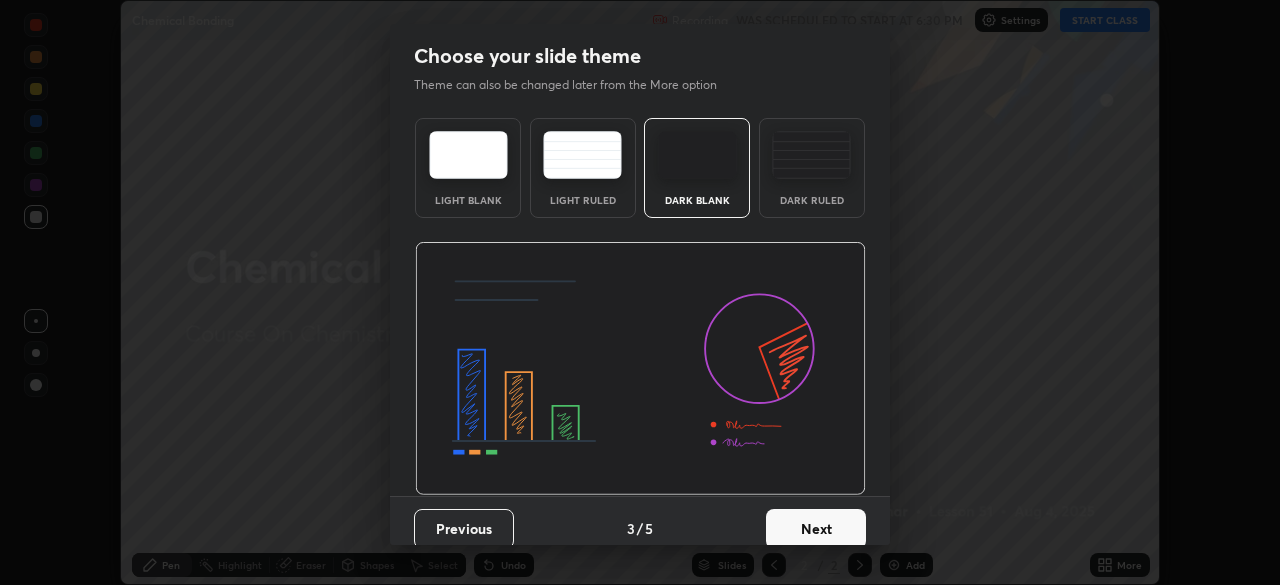 click on "Next" at bounding box center (816, 529) 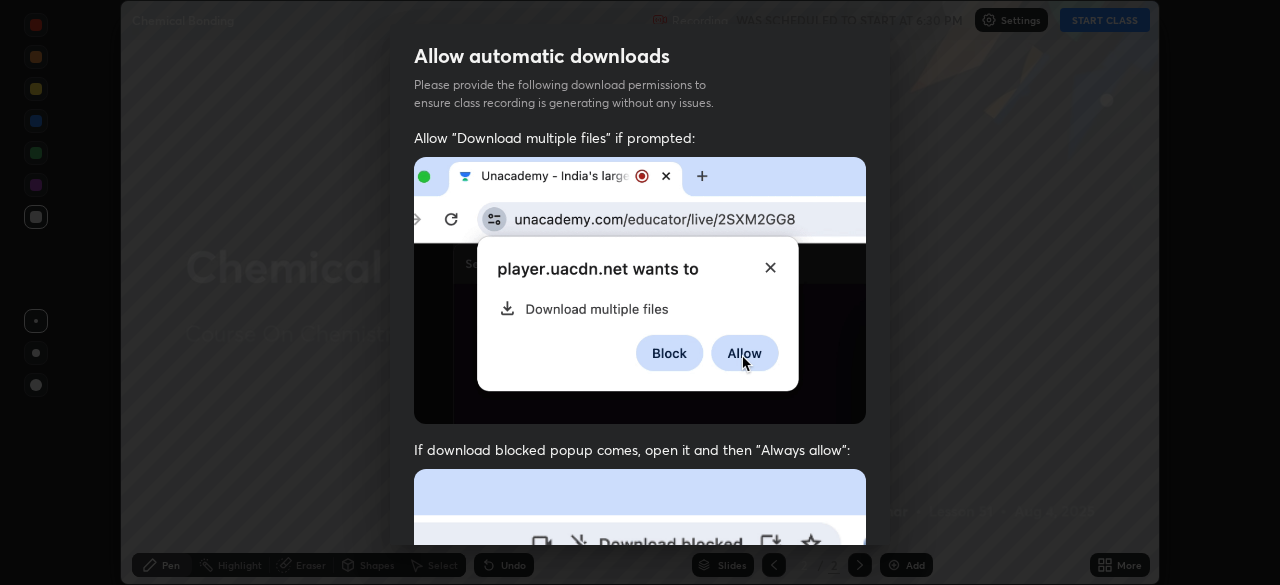 click at bounding box center [640, 687] 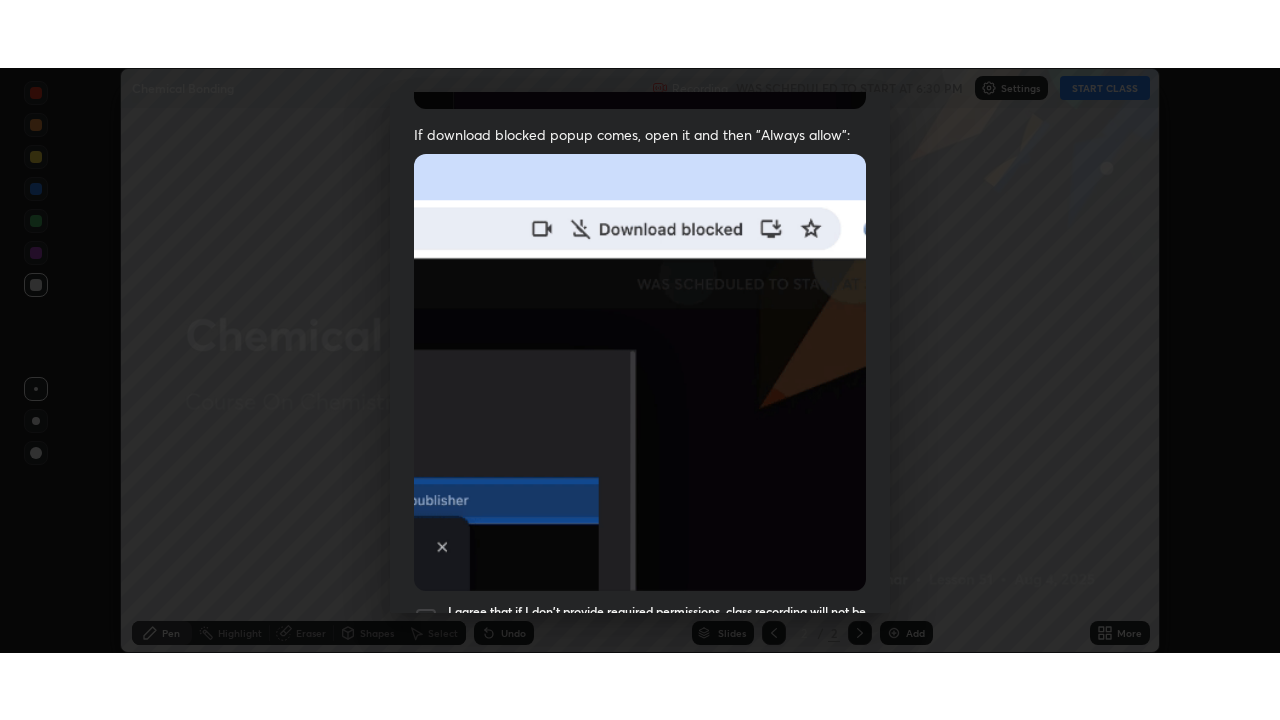 scroll, scrollTop: 479, scrollLeft: 0, axis: vertical 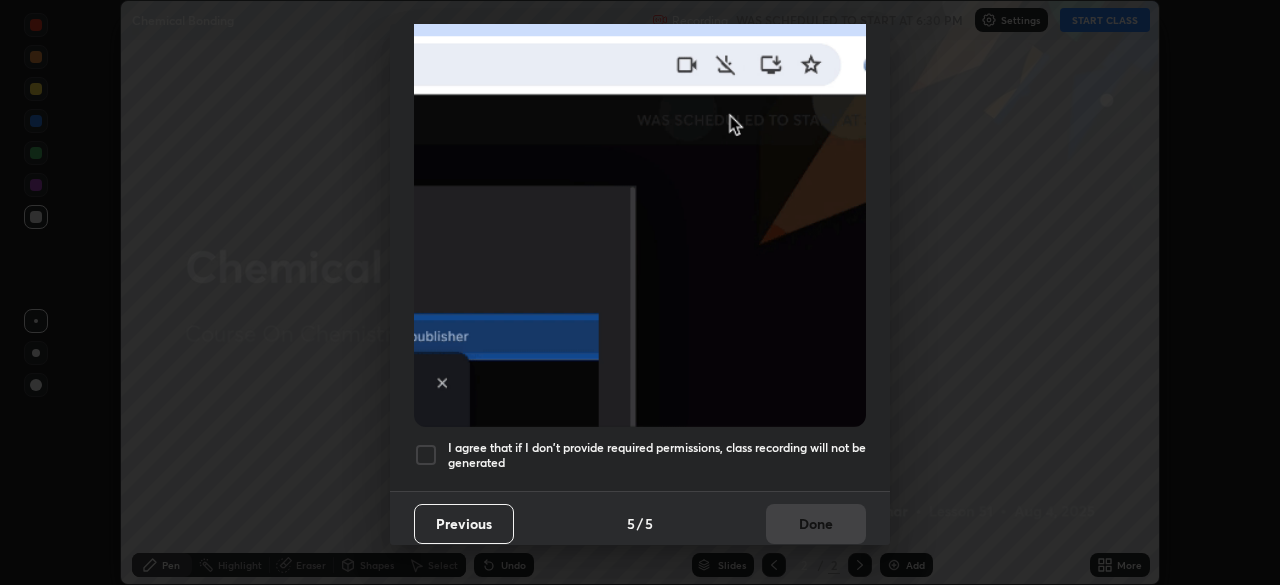 click at bounding box center (426, 455) 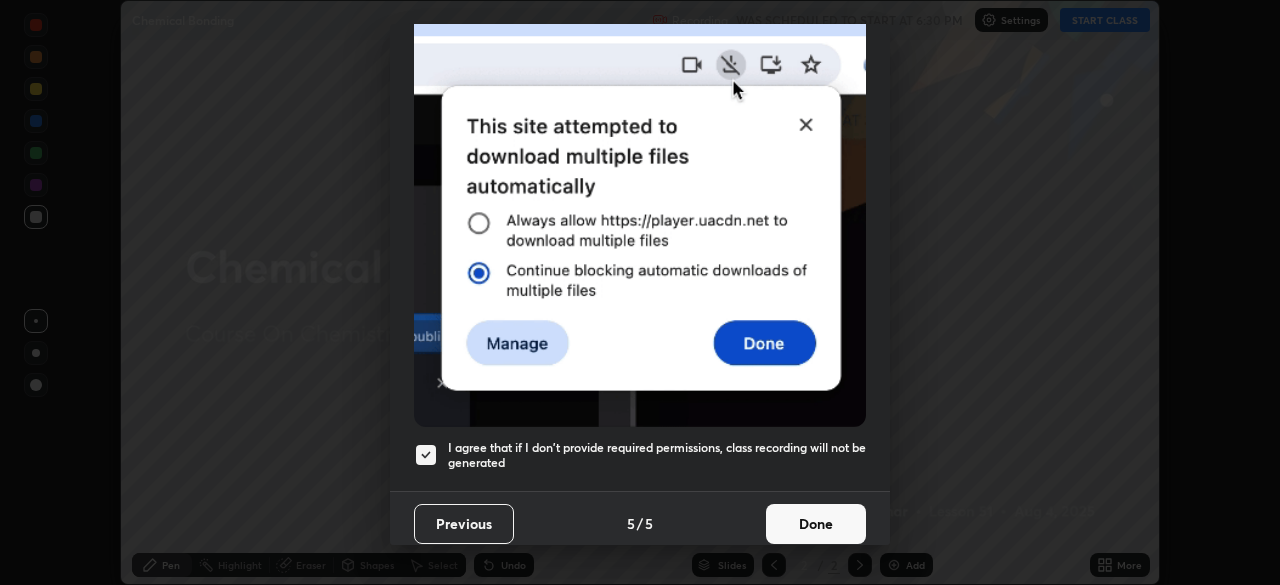 click on "Done" at bounding box center (816, 524) 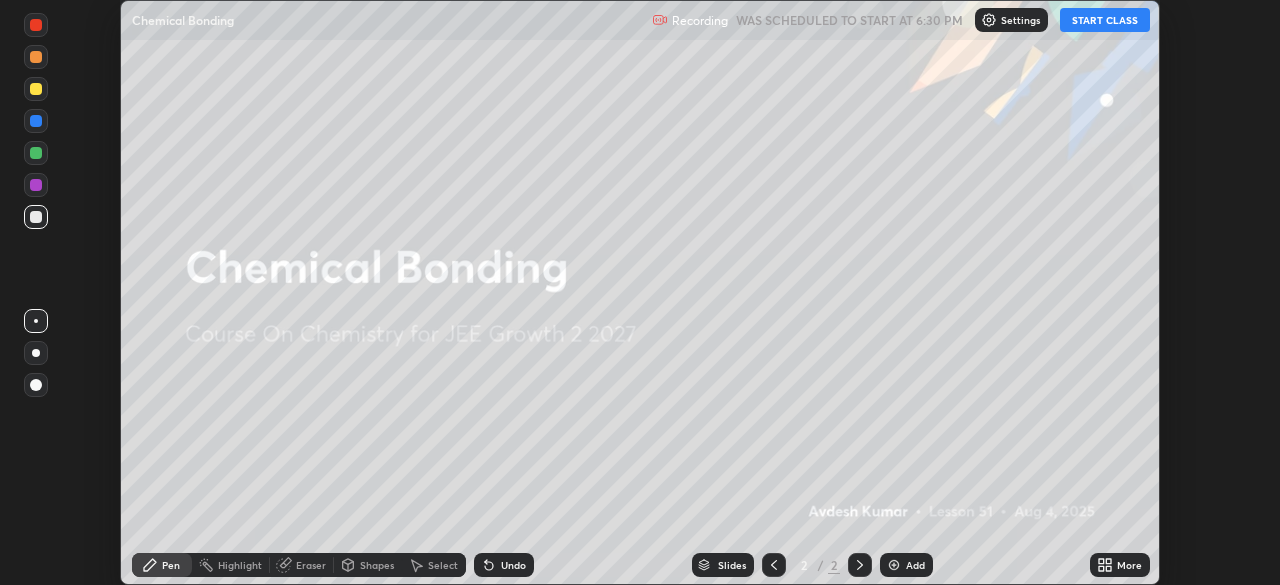 click on "START CLASS" at bounding box center (1105, 20) 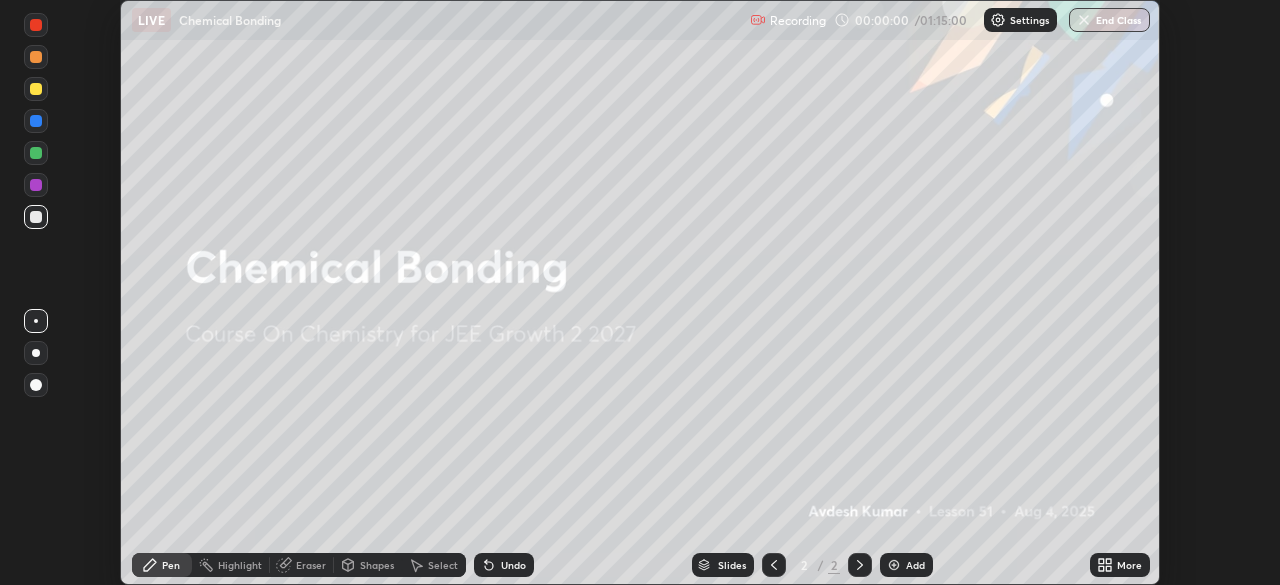 click 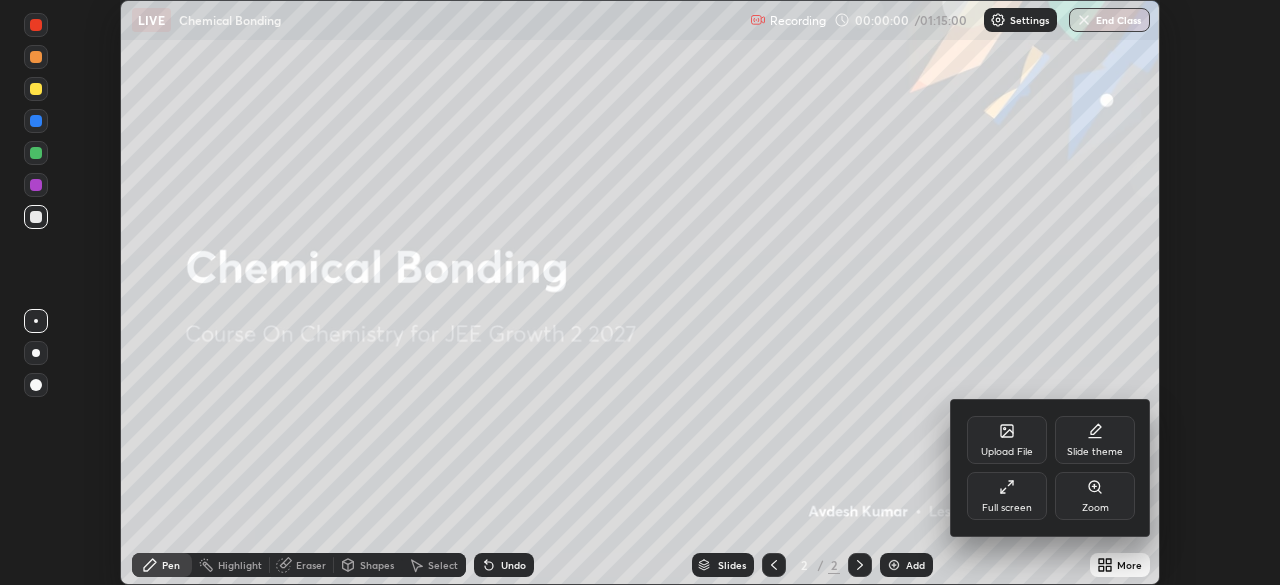 click on "Full screen" at bounding box center (1007, 496) 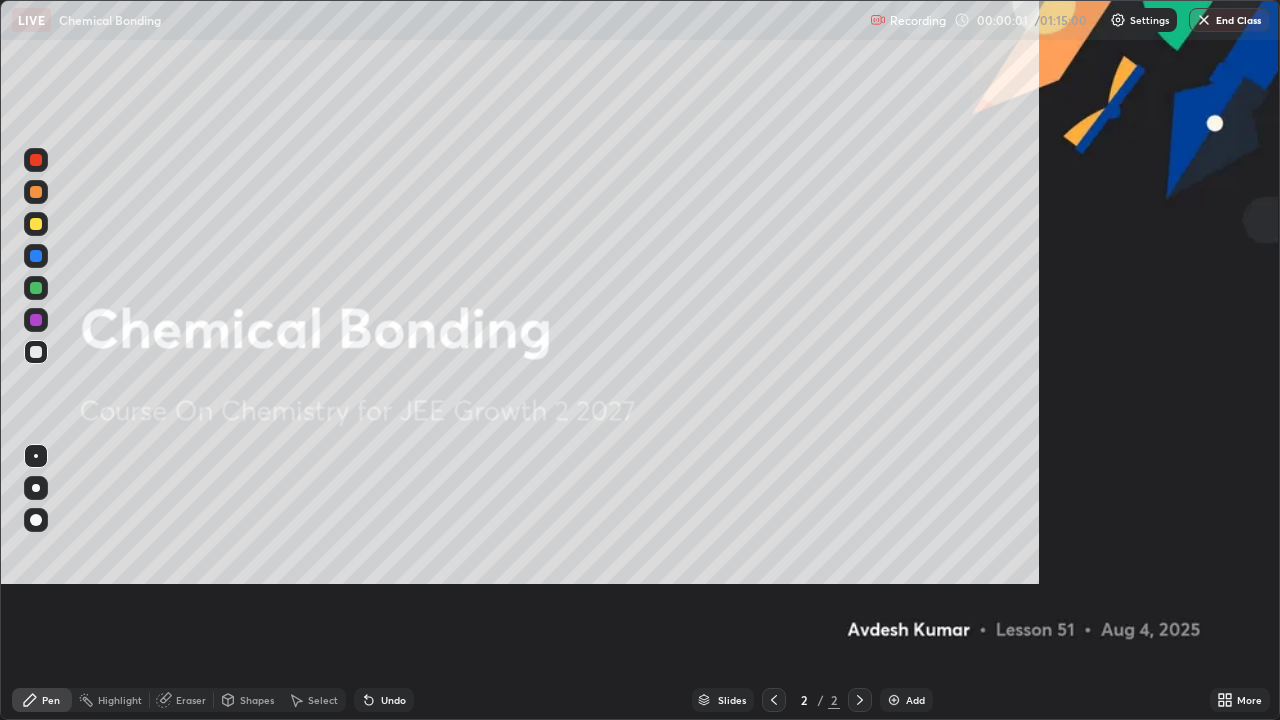 scroll, scrollTop: 99280, scrollLeft: 98720, axis: both 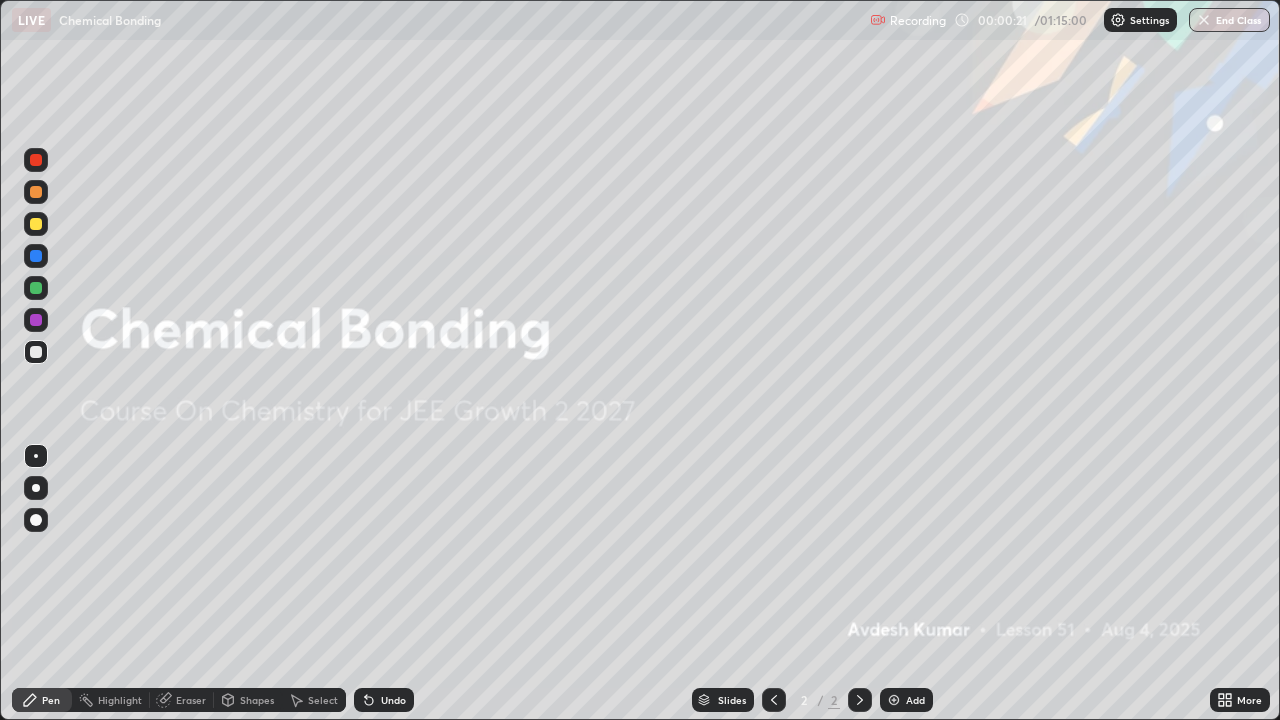 click at bounding box center [894, 700] 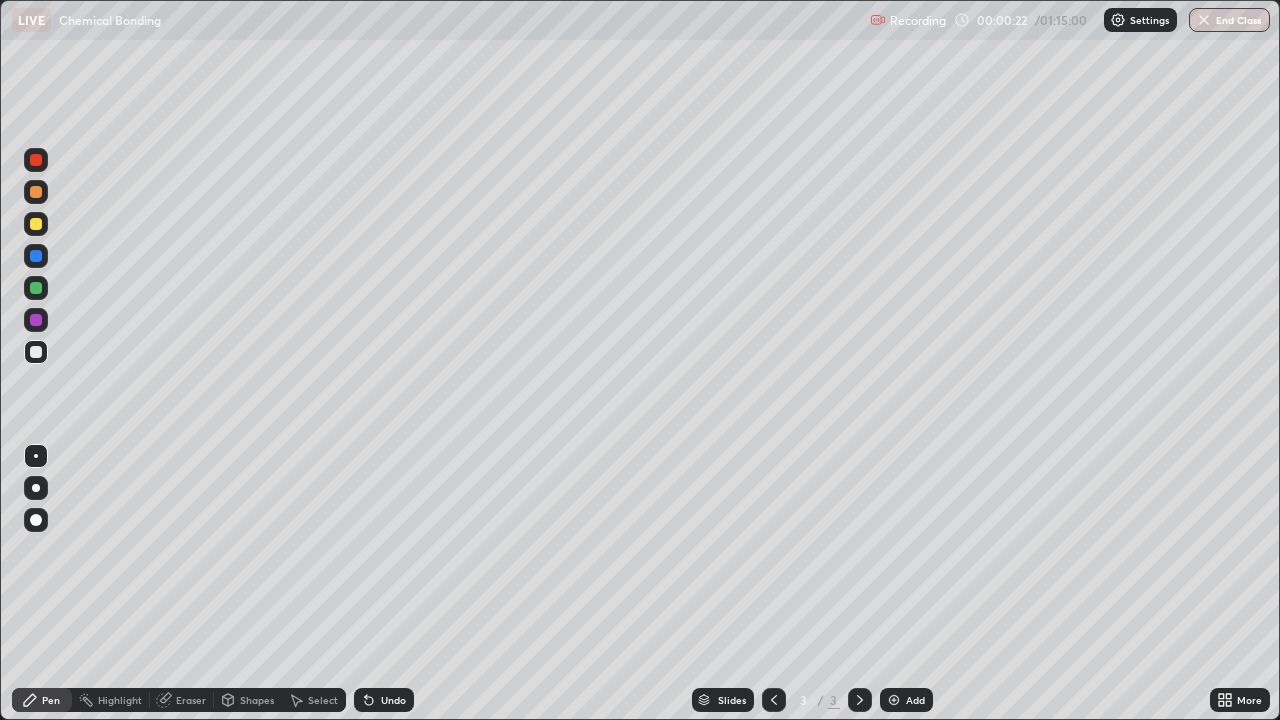 click at bounding box center (36, 488) 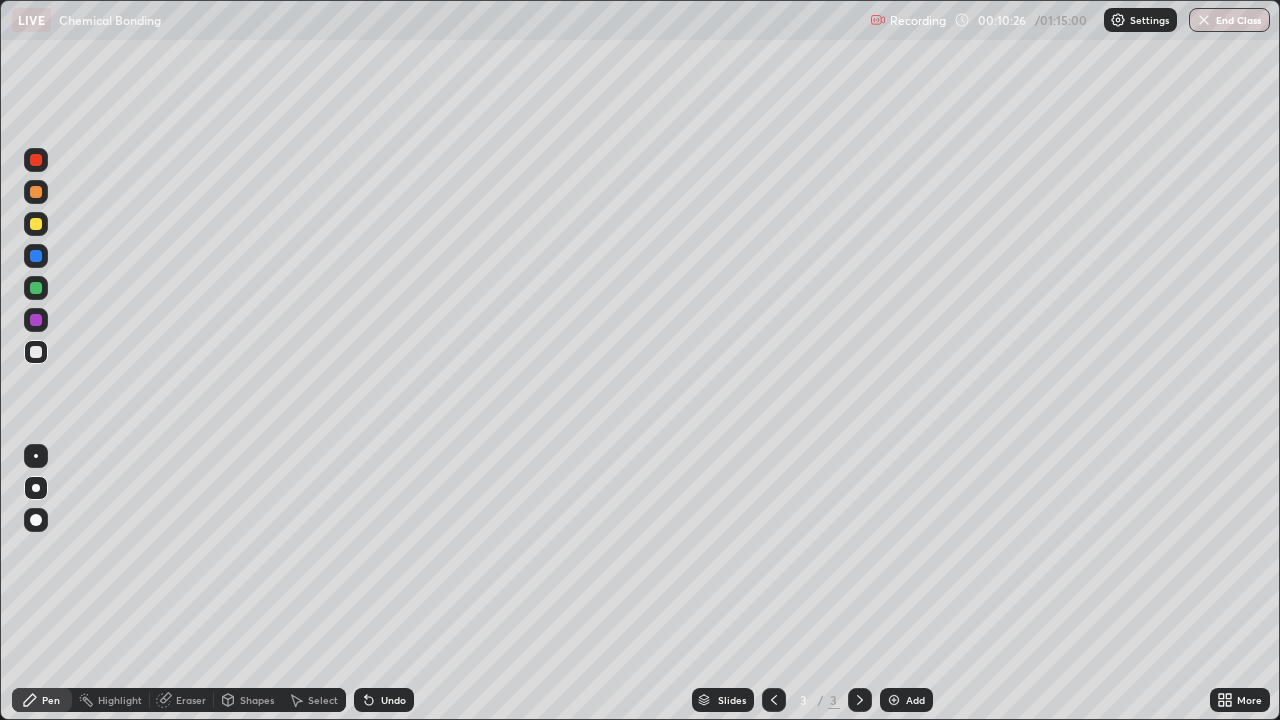 click 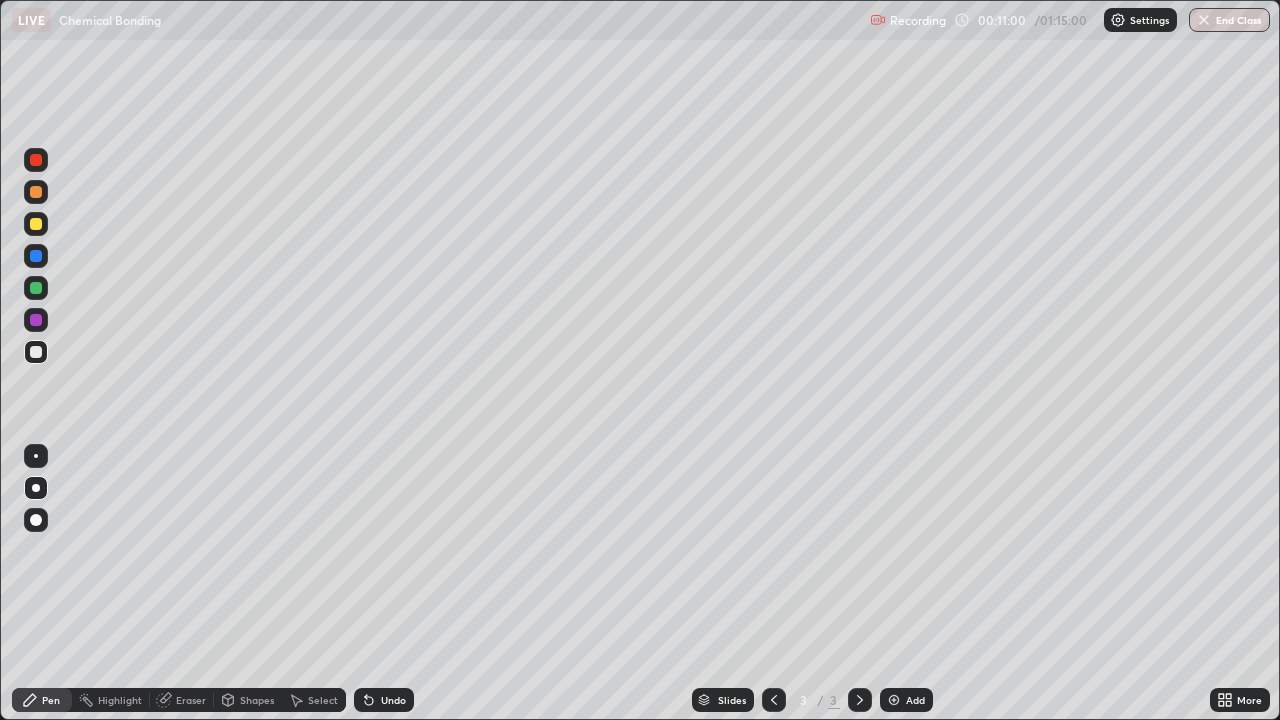 click 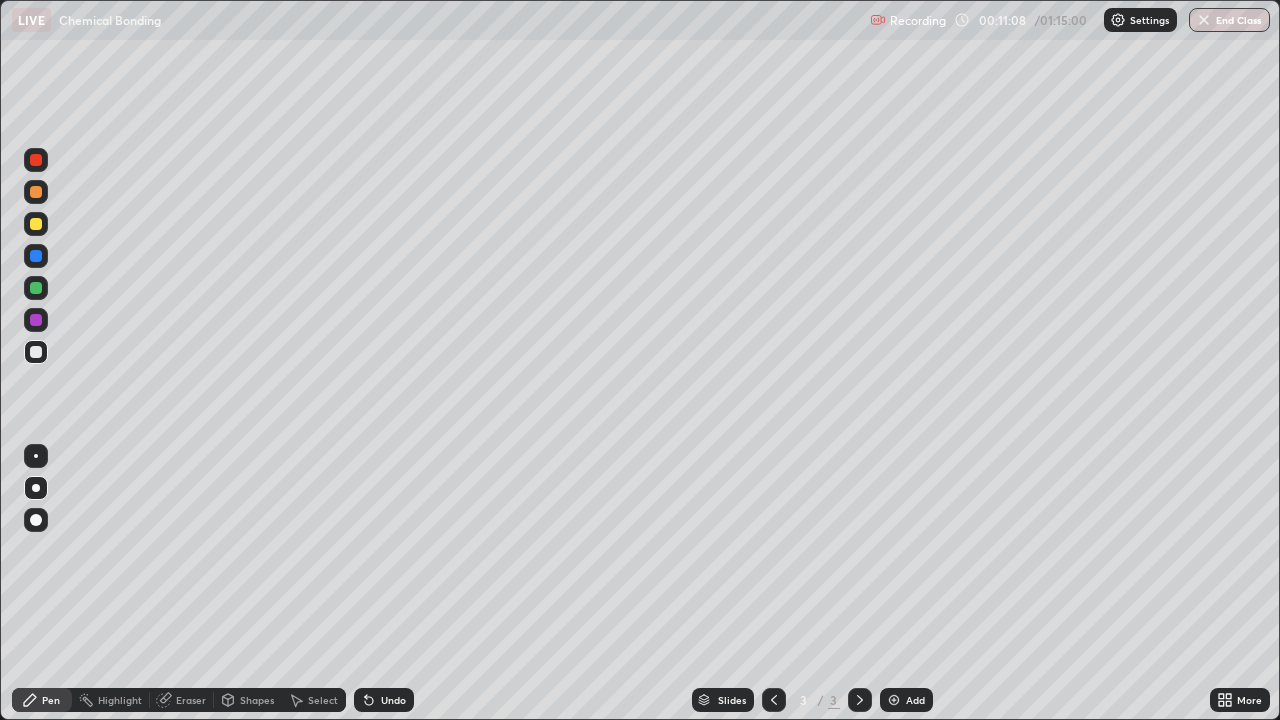 click 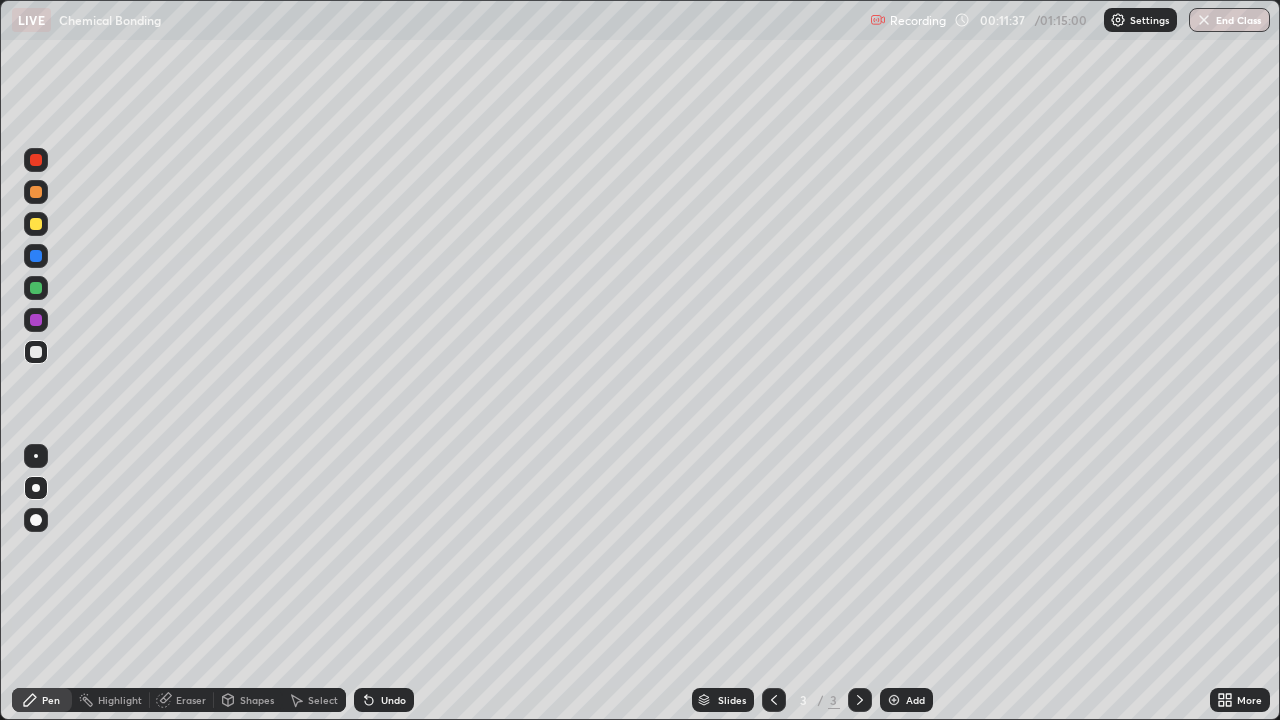 click at bounding box center [36, 224] 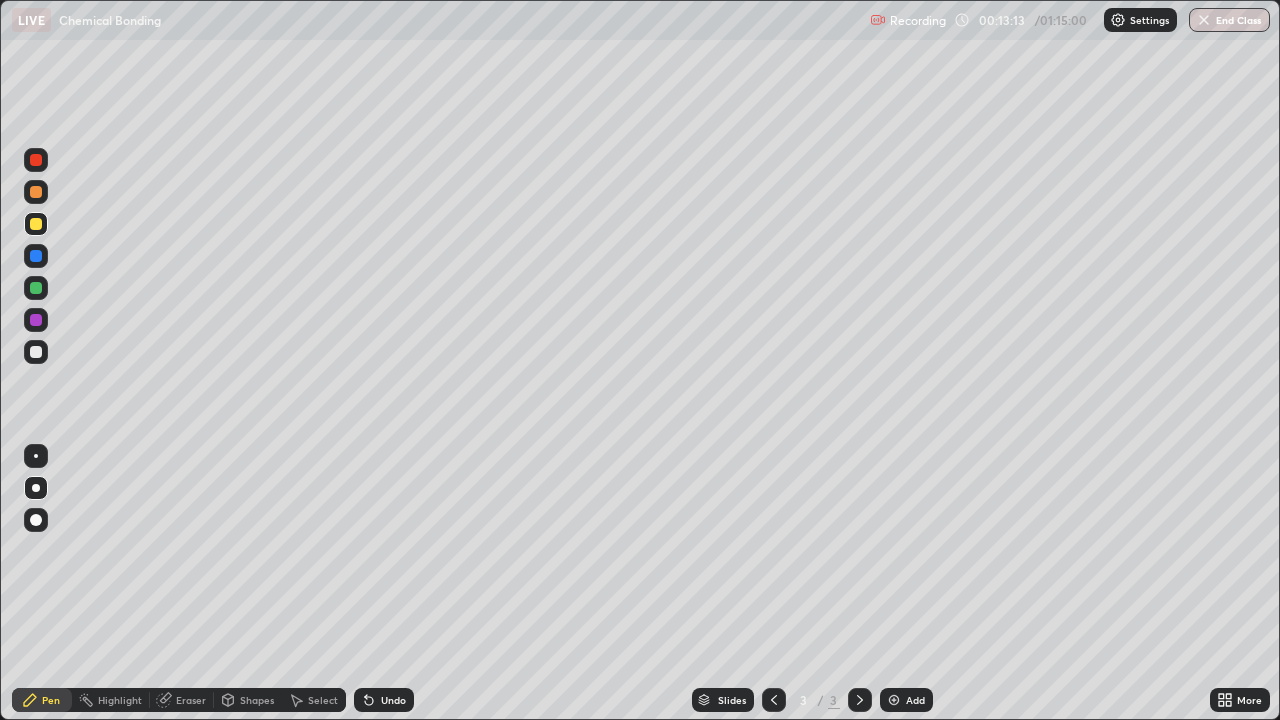 click at bounding box center [36, 352] 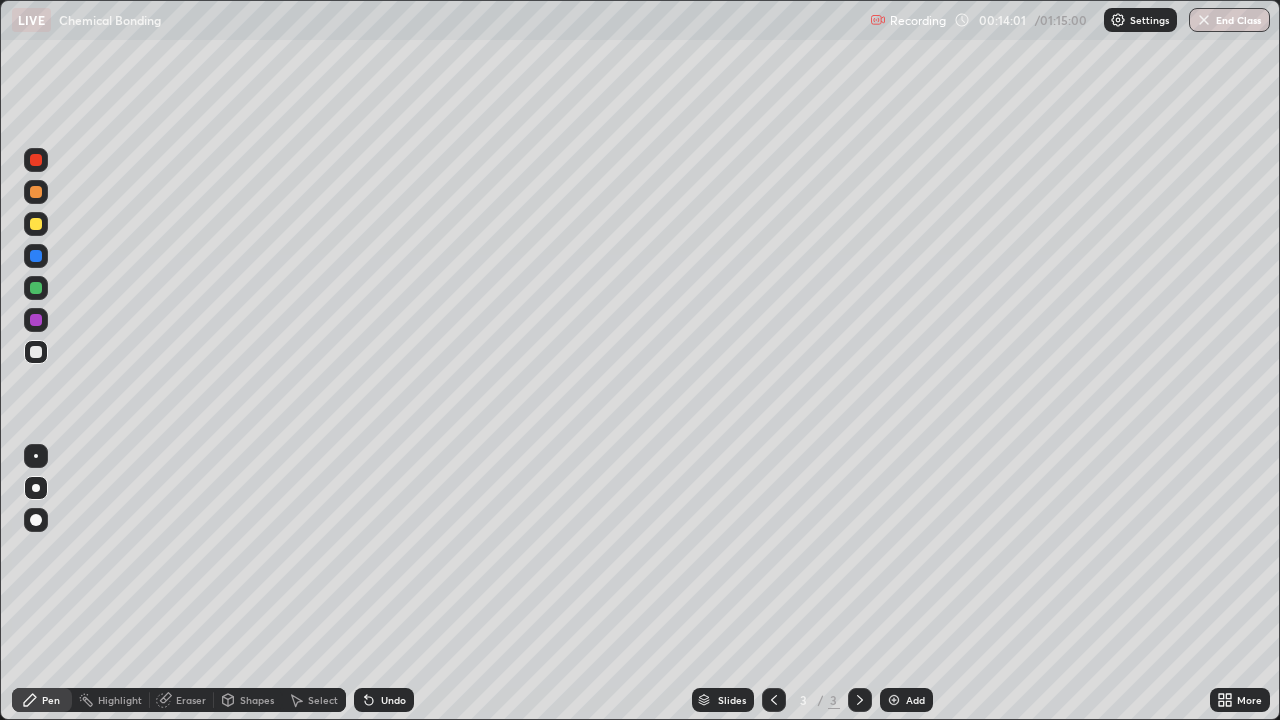 click at bounding box center [36, 224] 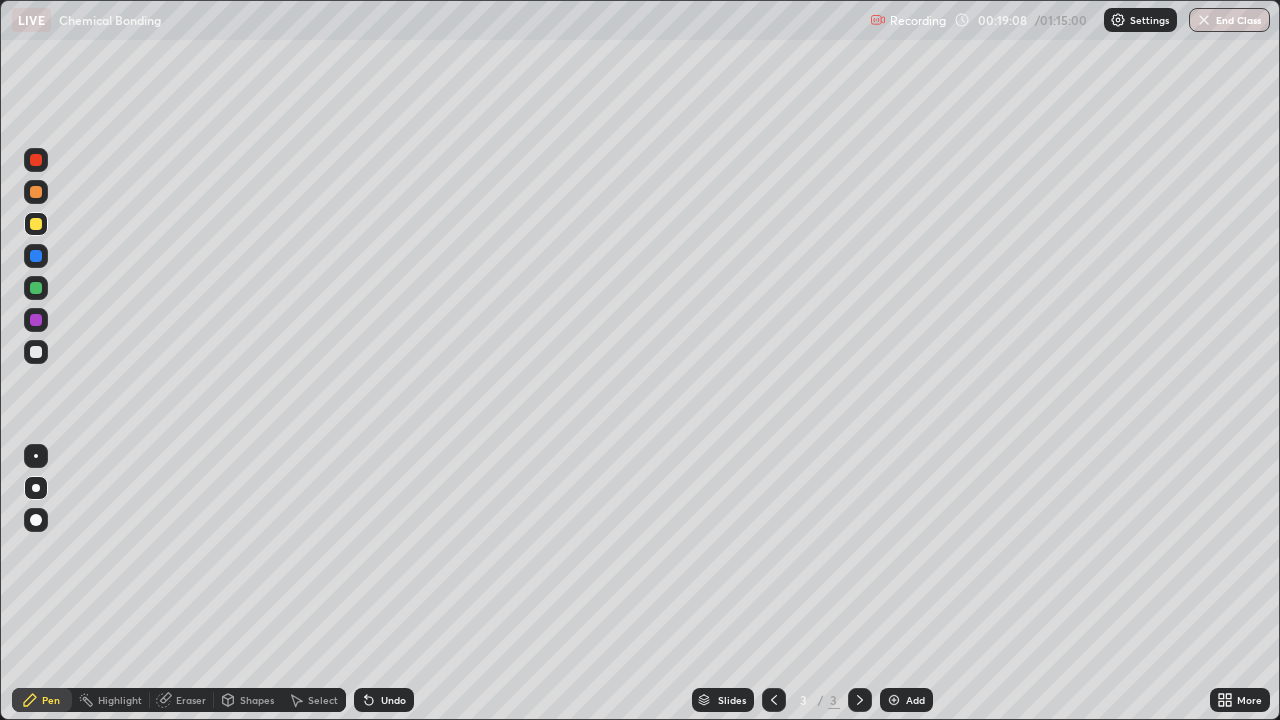 click on "More" at bounding box center (1240, 700) 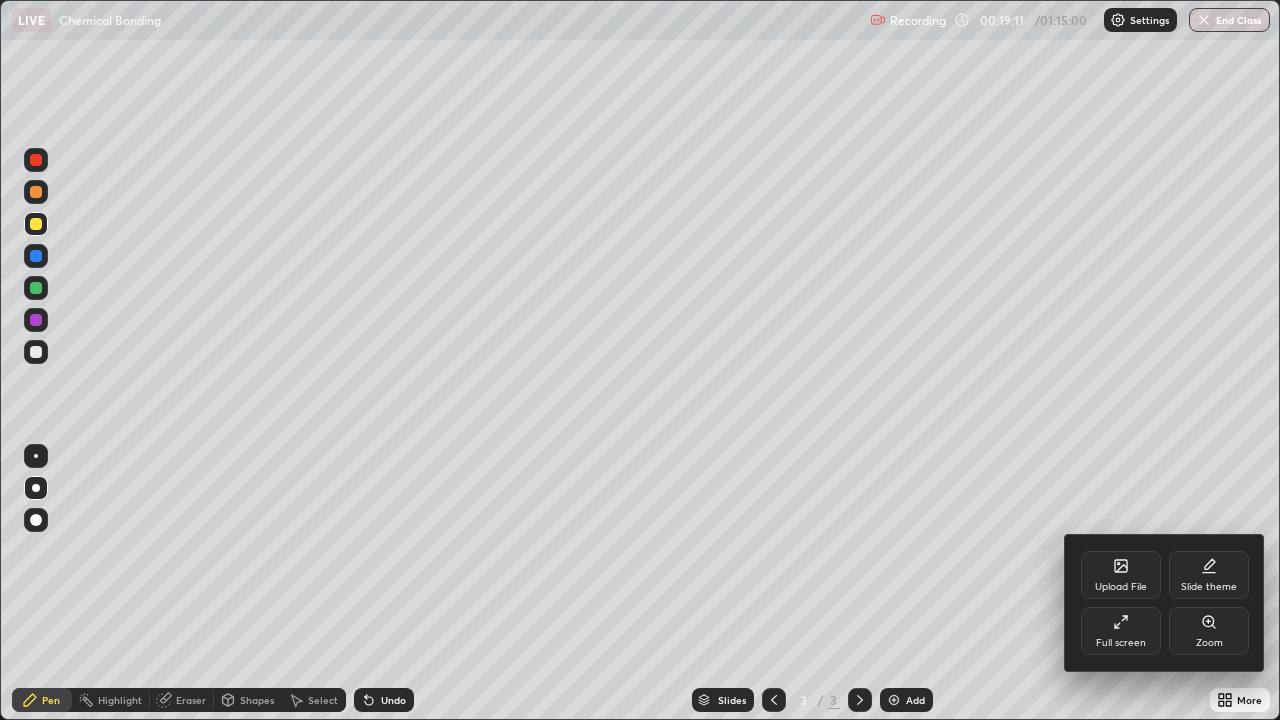 click on "Upload File" at bounding box center [1121, 575] 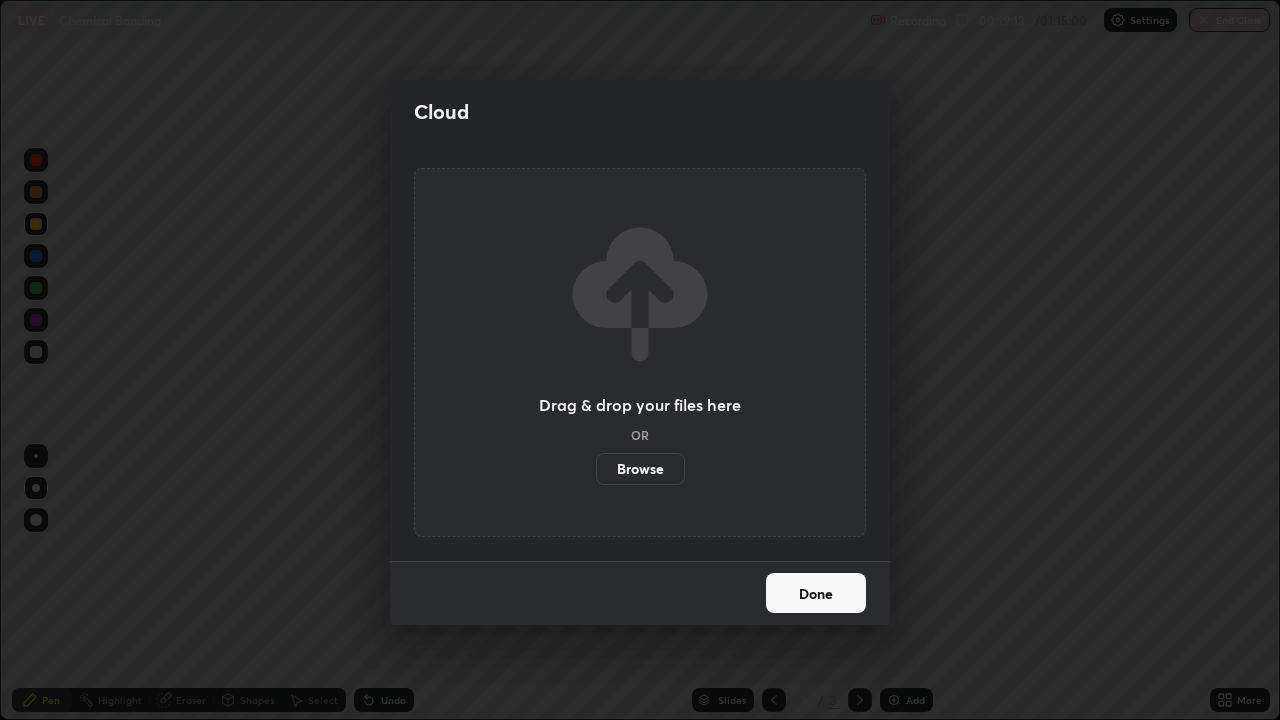 click on "Browse" at bounding box center [640, 469] 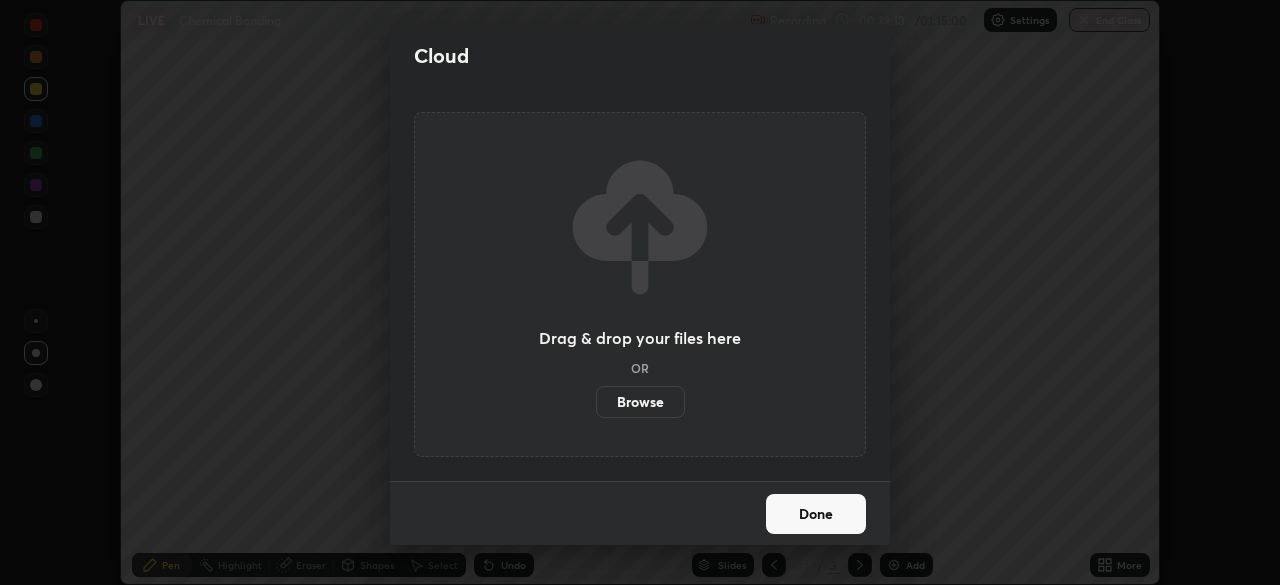 scroll, scrollTop: 585, scrollLeft: 1280, axis: both 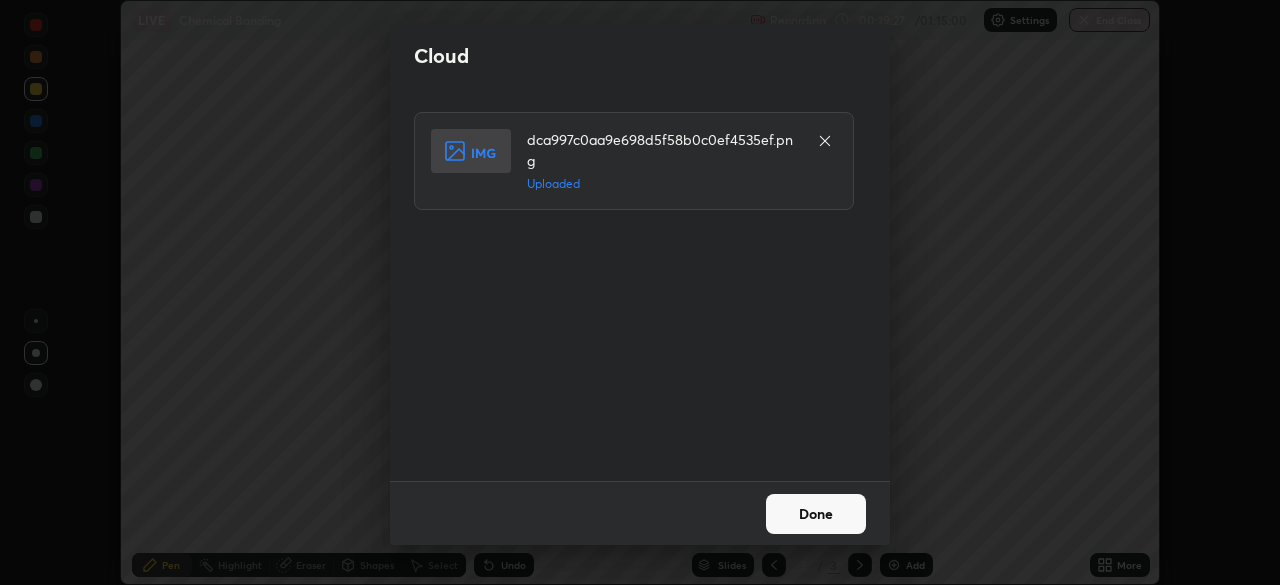 click on "Done" at bounding box center (816, 514) 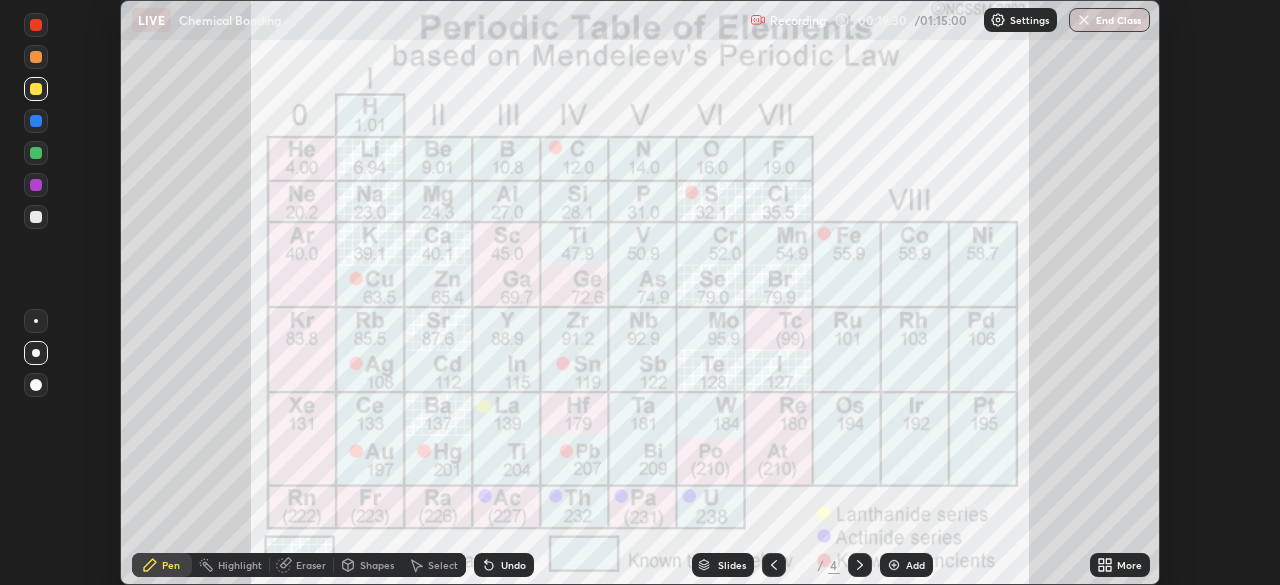 click 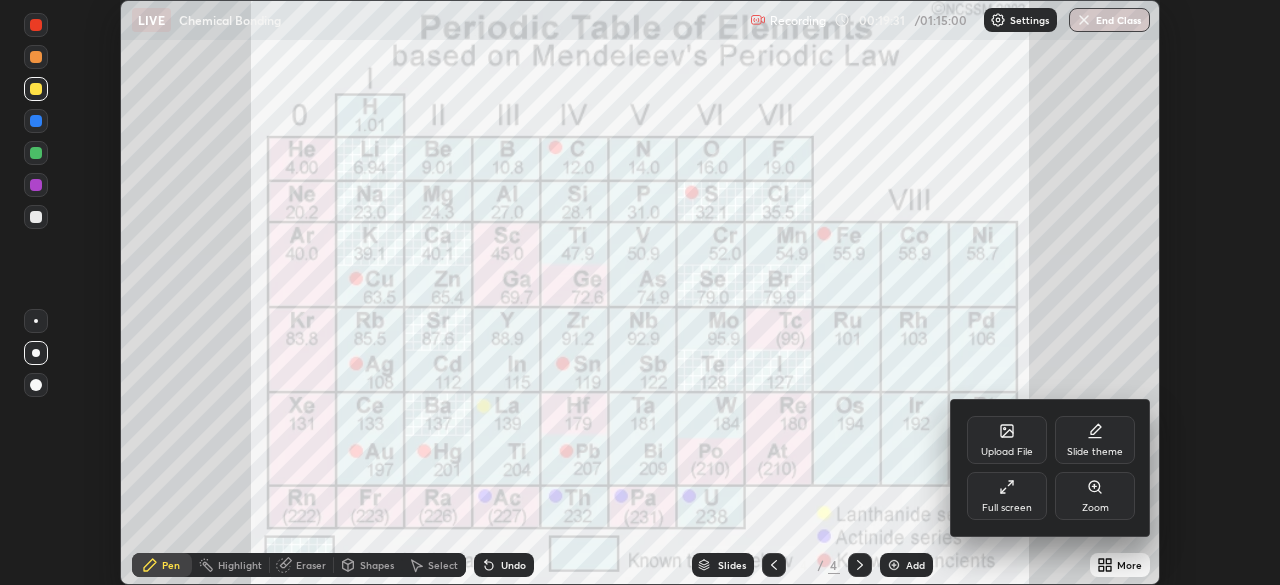 click 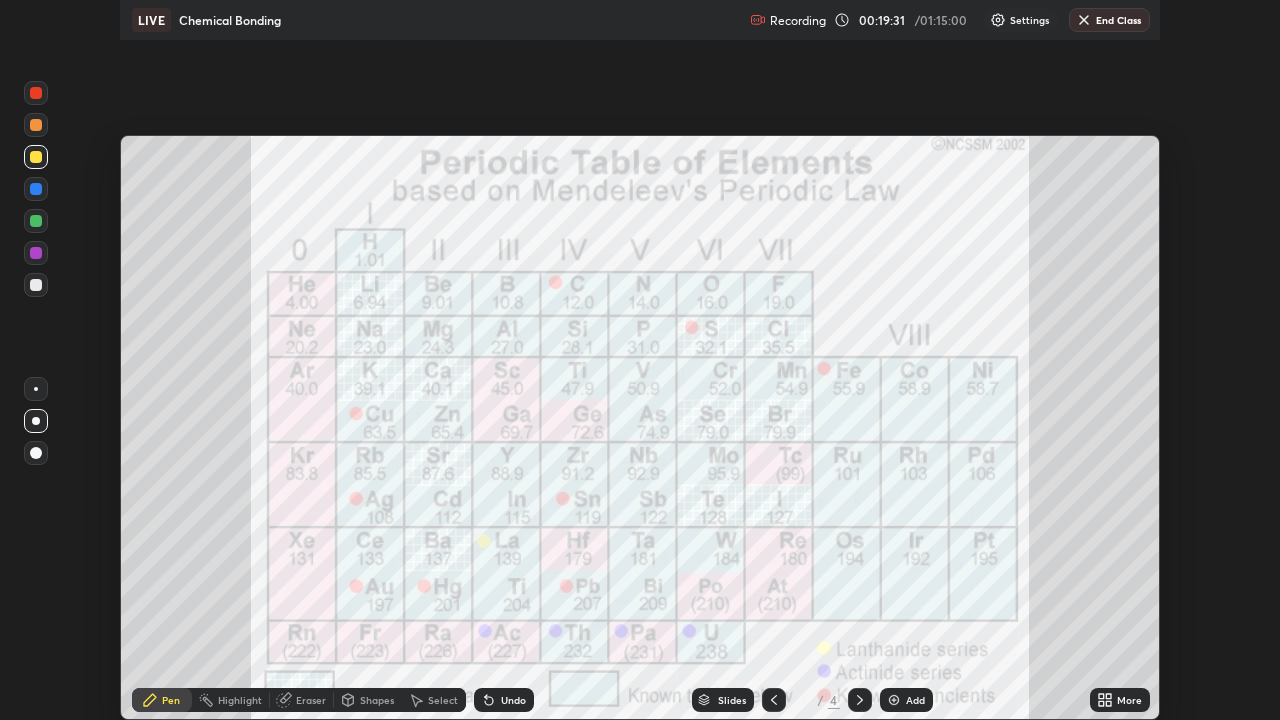 scroll, scrollTop: 99280, scrollLeft: 98720, axis: both 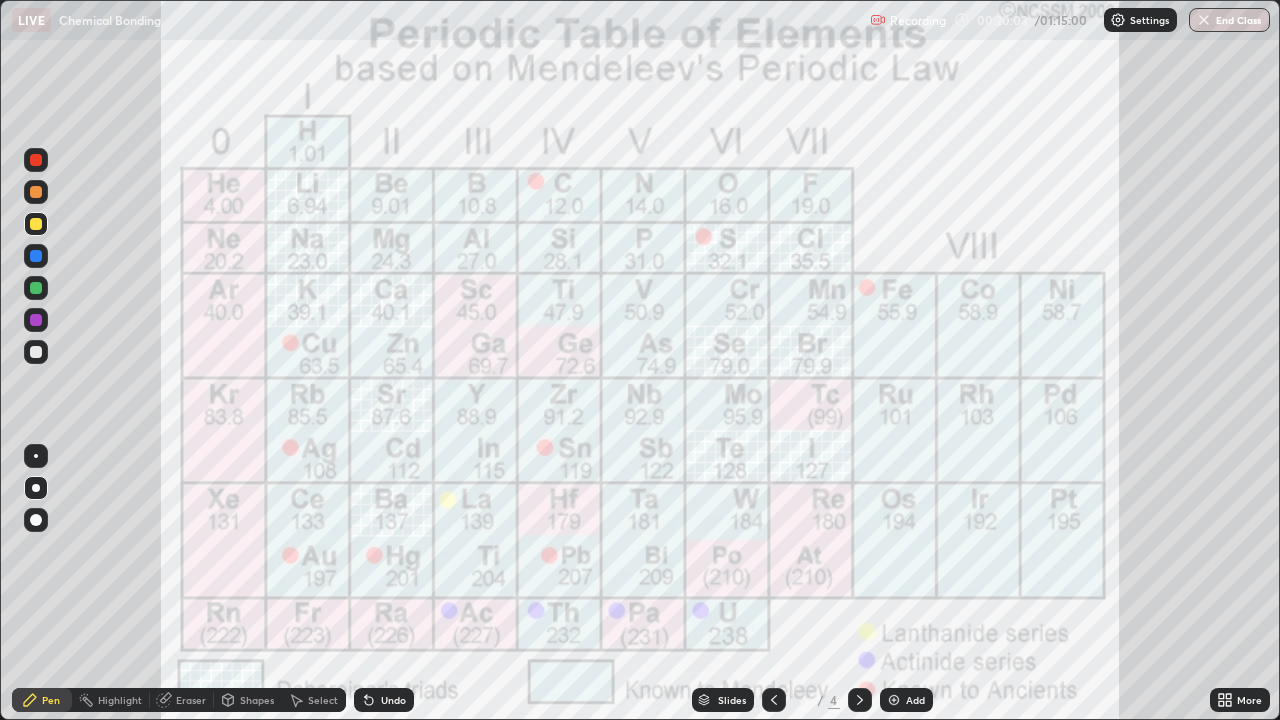 click at bounding box center (36, 160) 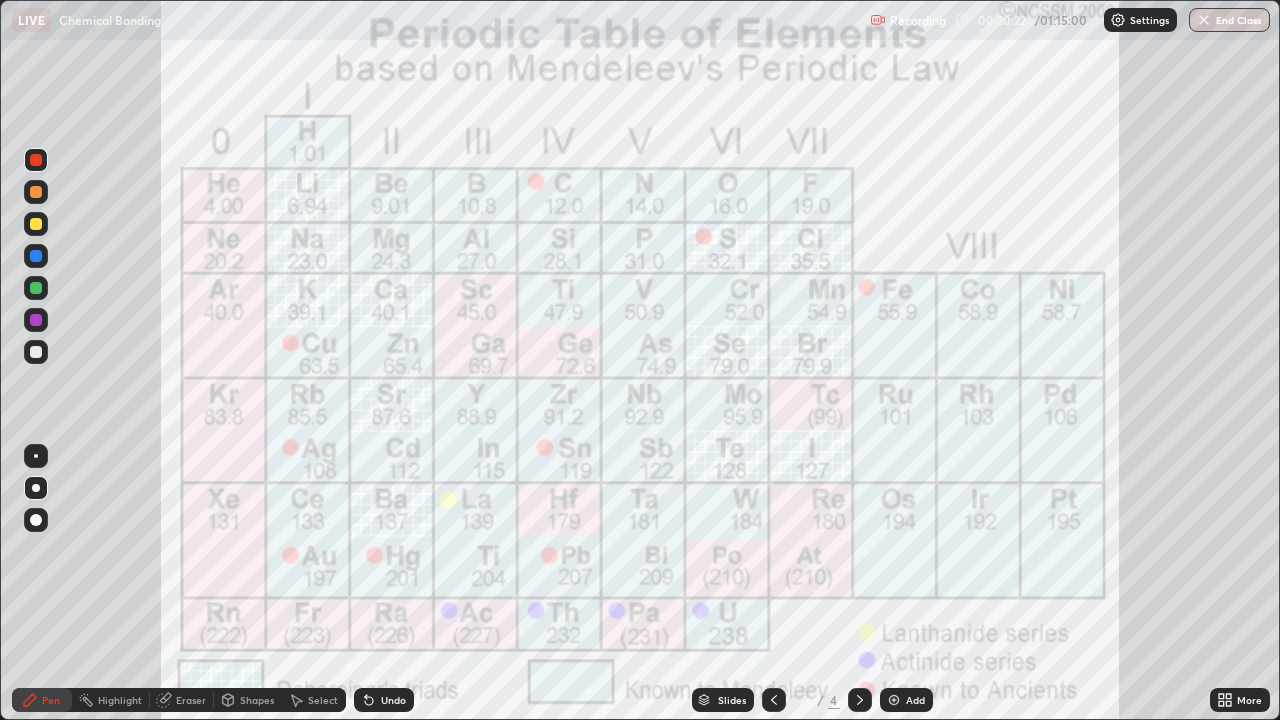 click on "Shapes" at bounding box center (248, 700) 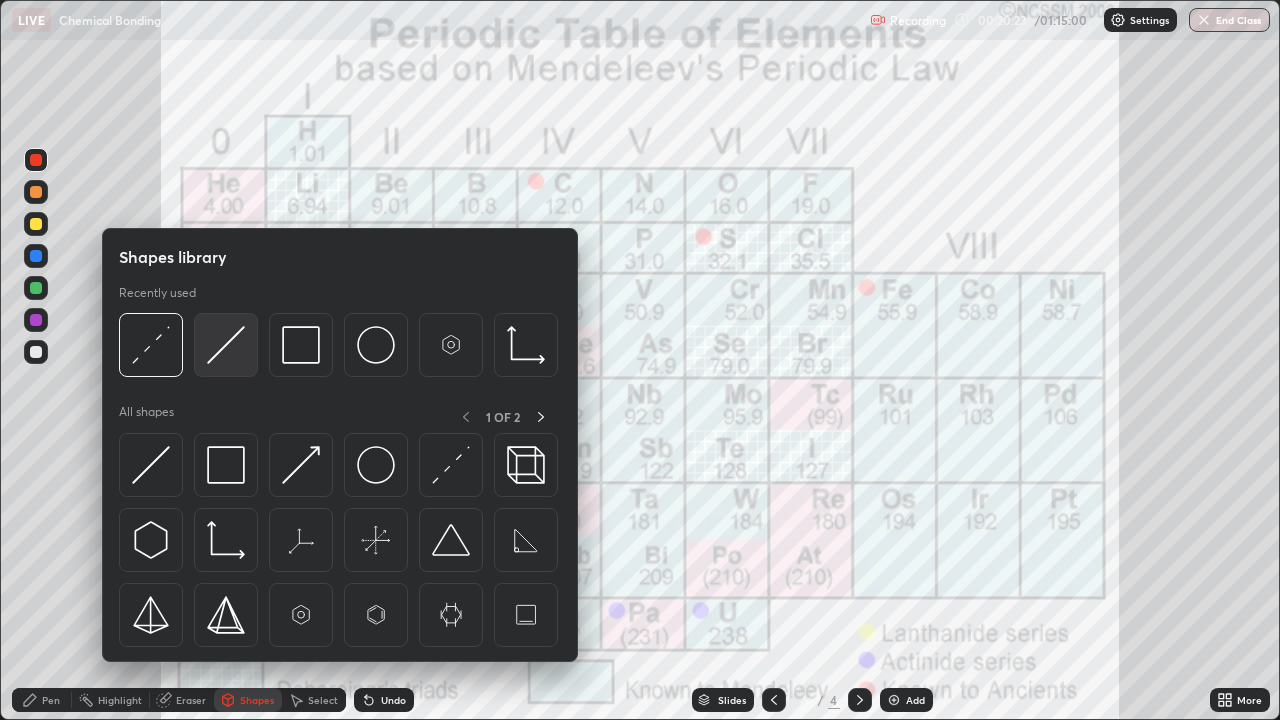 click at bounding box center [226, 345] 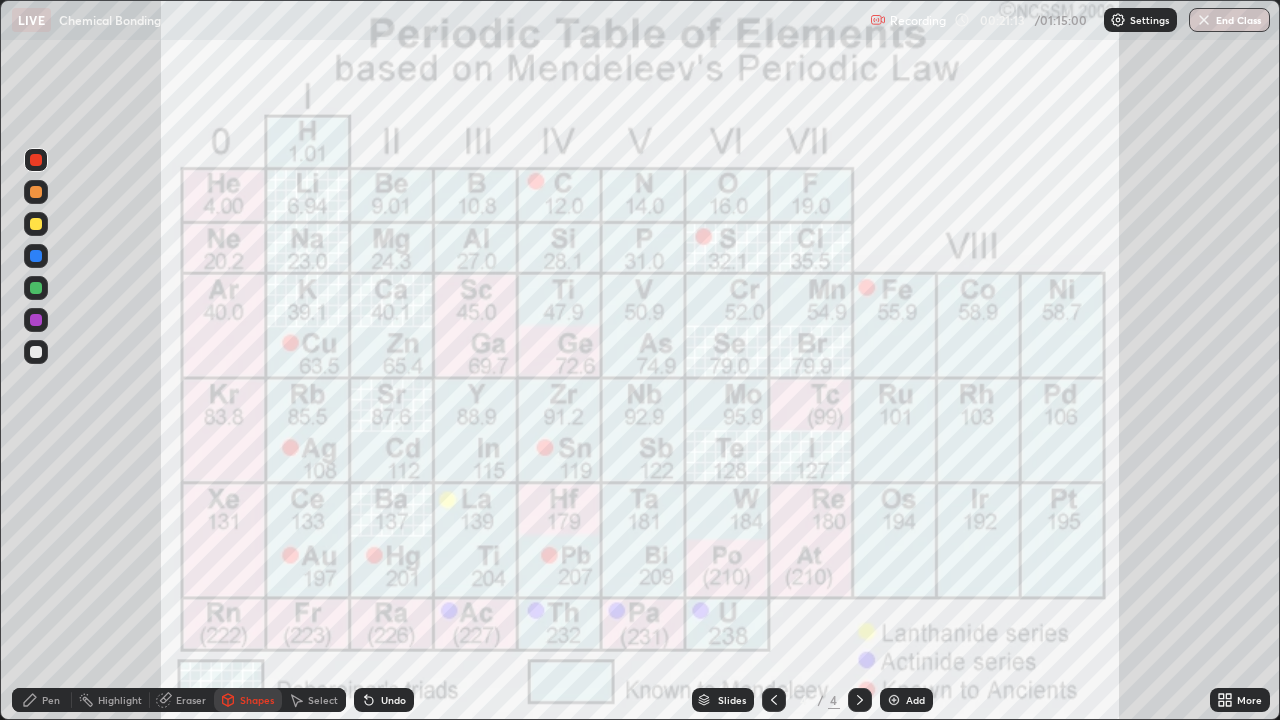 click on "Undo" at bounding box center [384, 700] 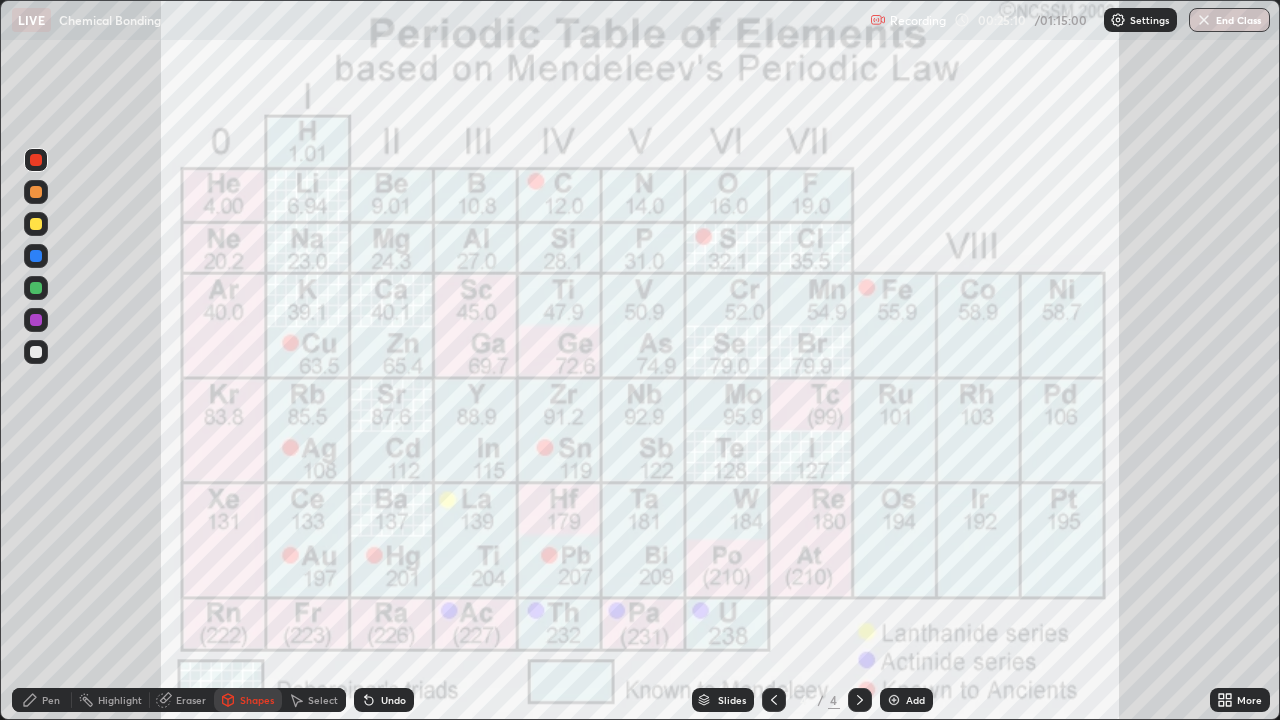 click on "Add" at bounding box center [915, 700] 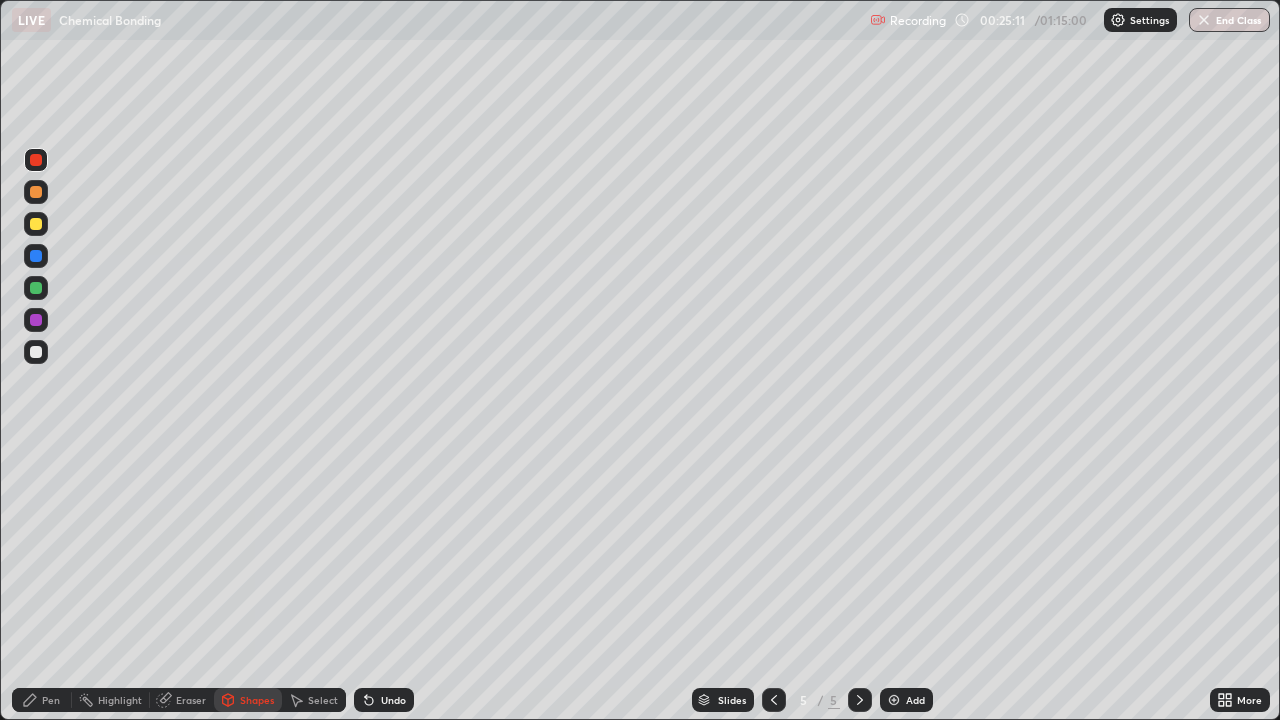 click at bounding box center [36, 352] 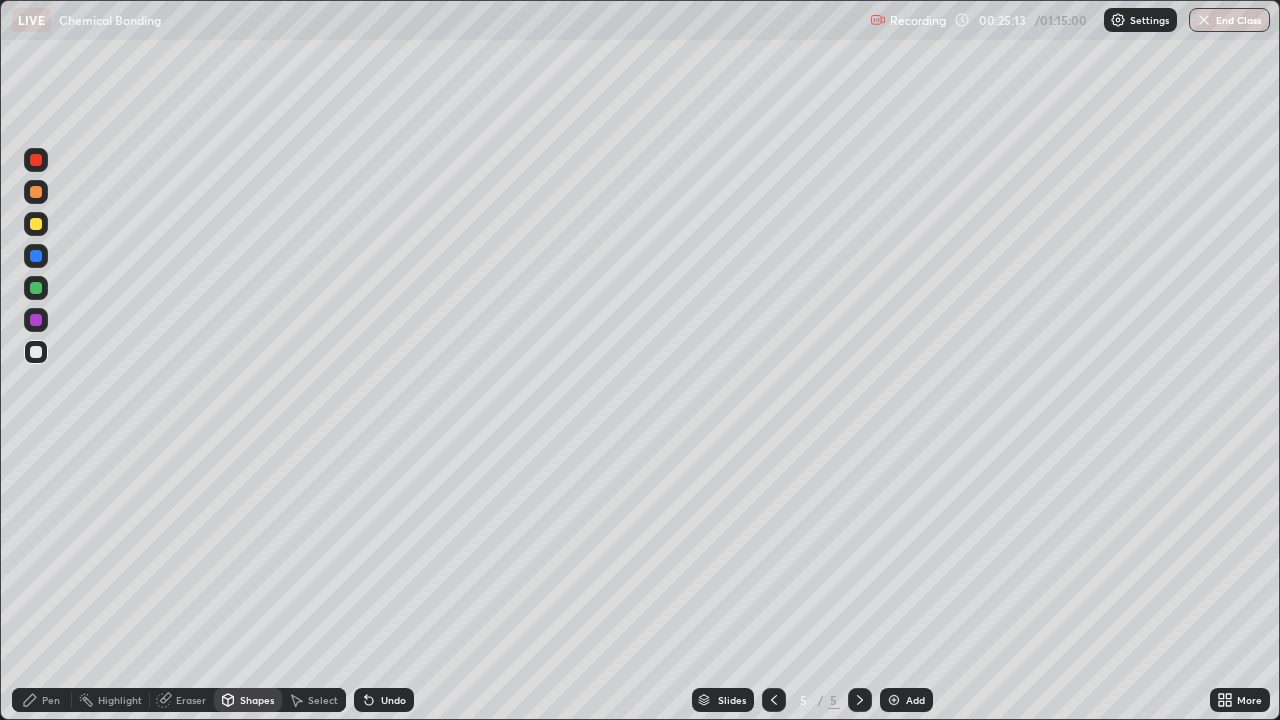 click on "Undo" at bounding box center [384, 700] 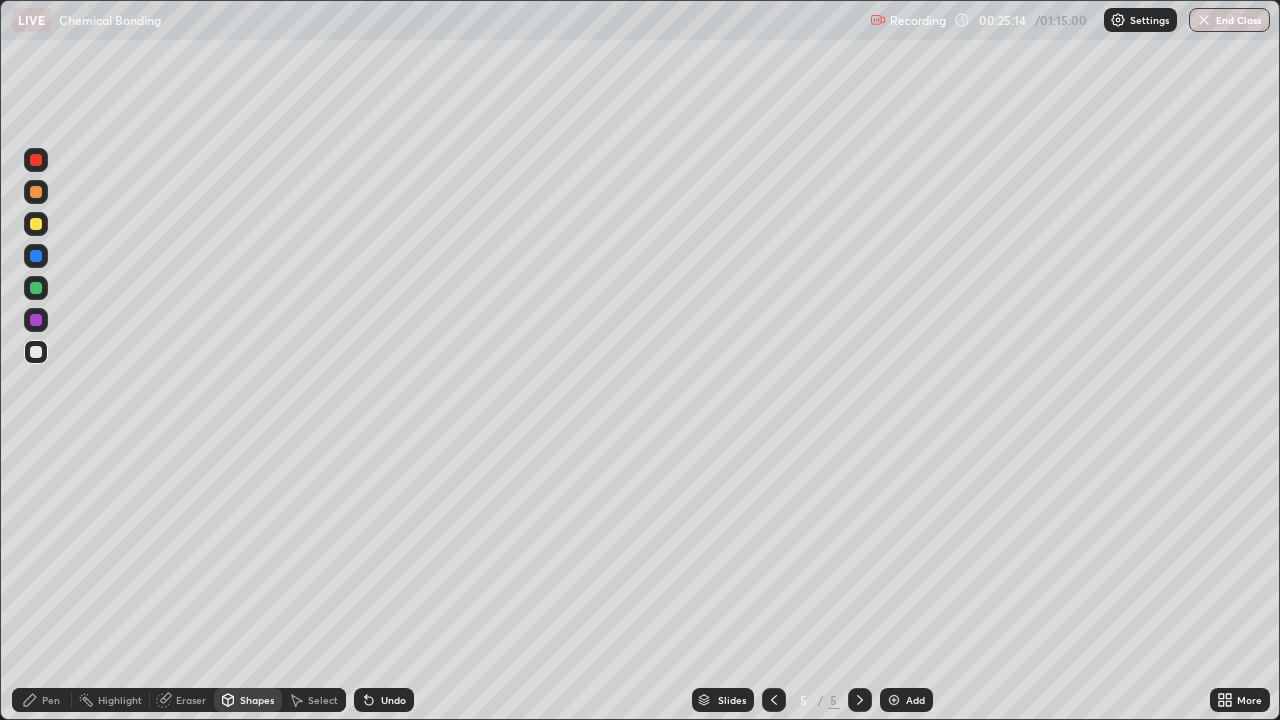 click 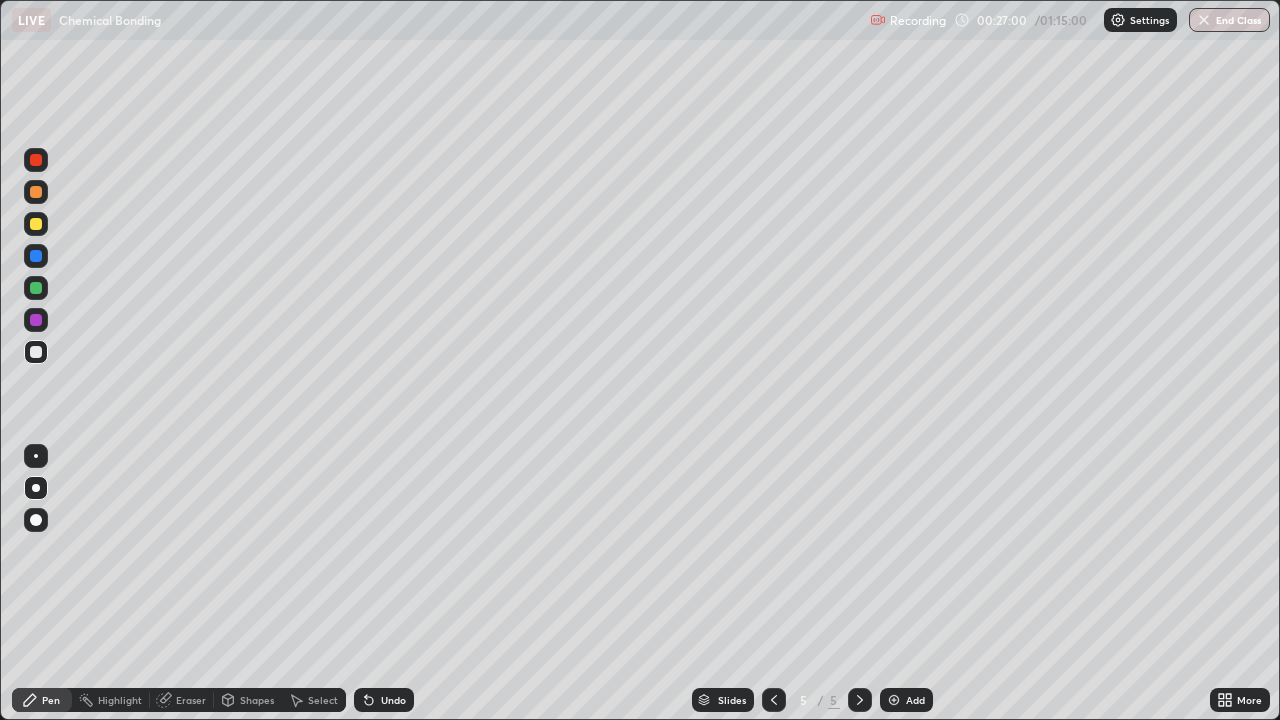 click 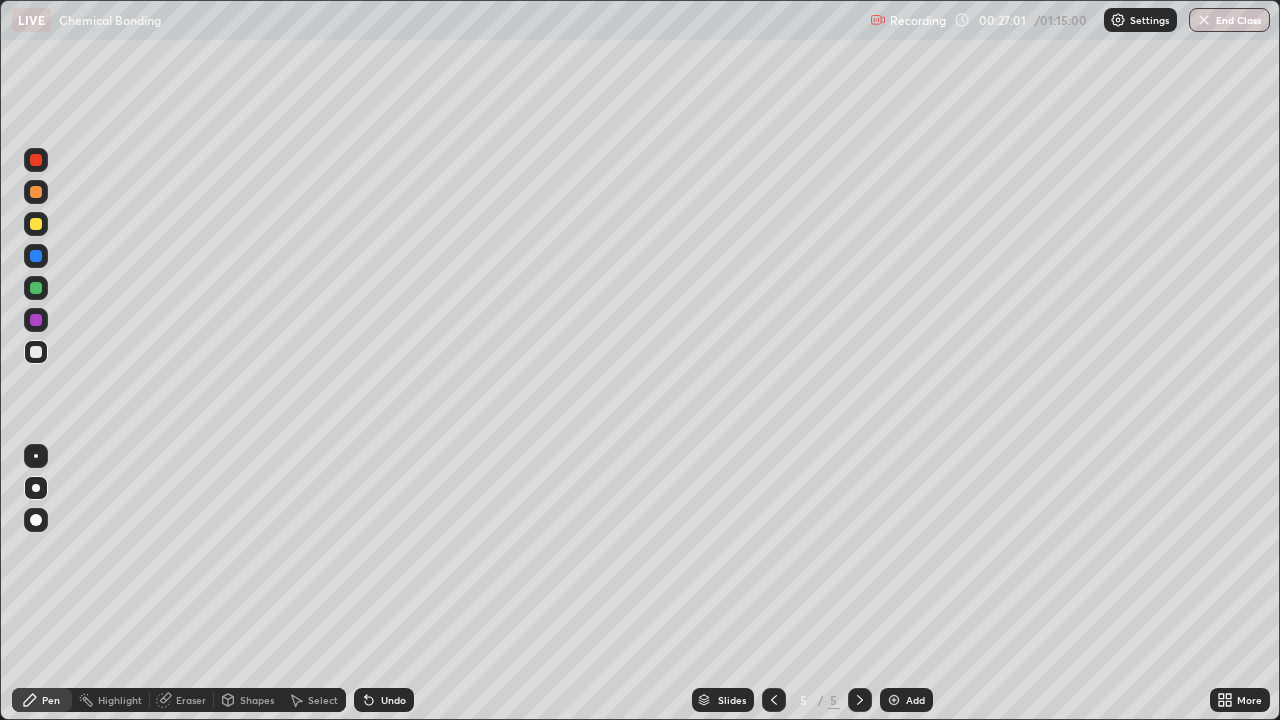 click on "Undo" at bounding box center (384, 700) 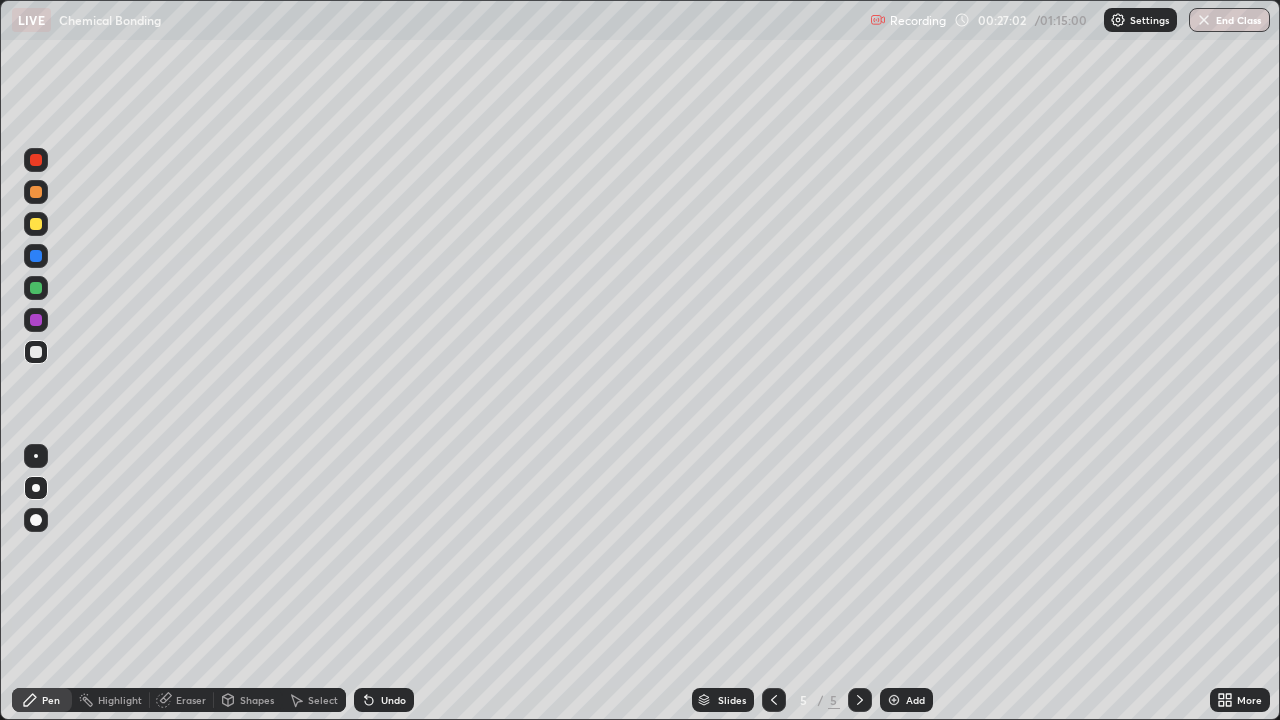 click on "Undo" at bounding box center [384, 700] 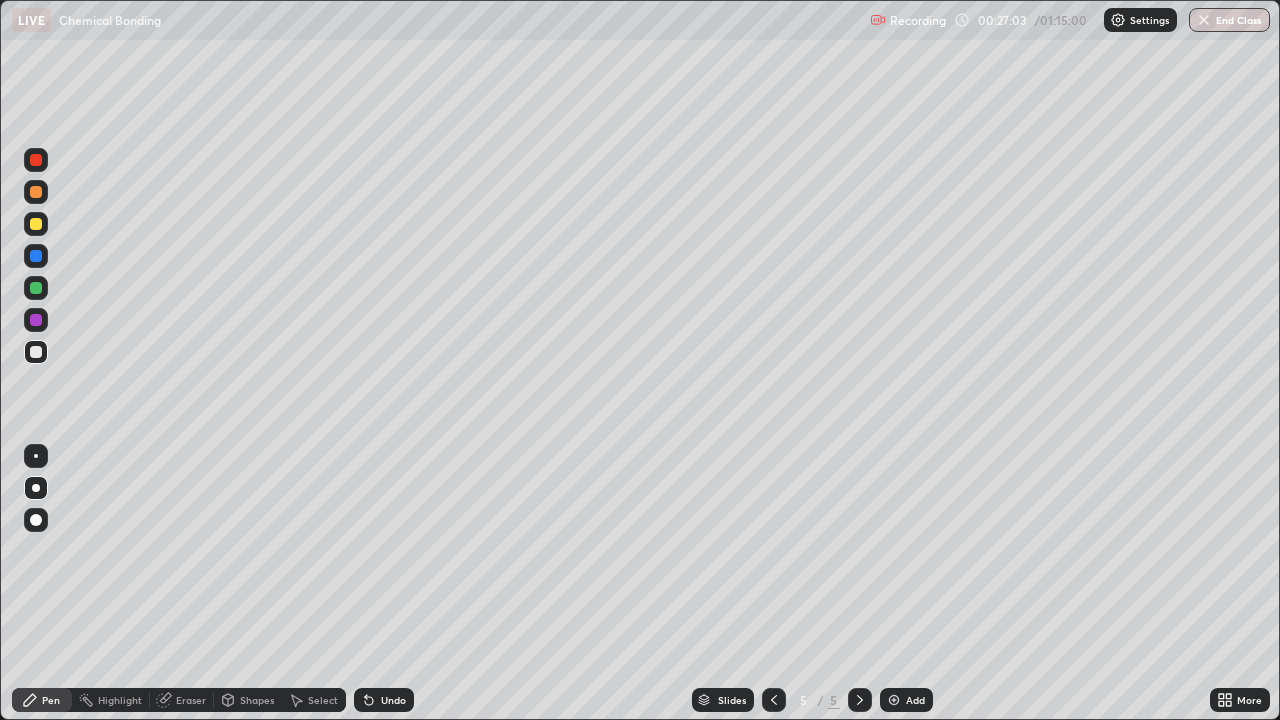click on "Undo" at bounding box center [384, 700] 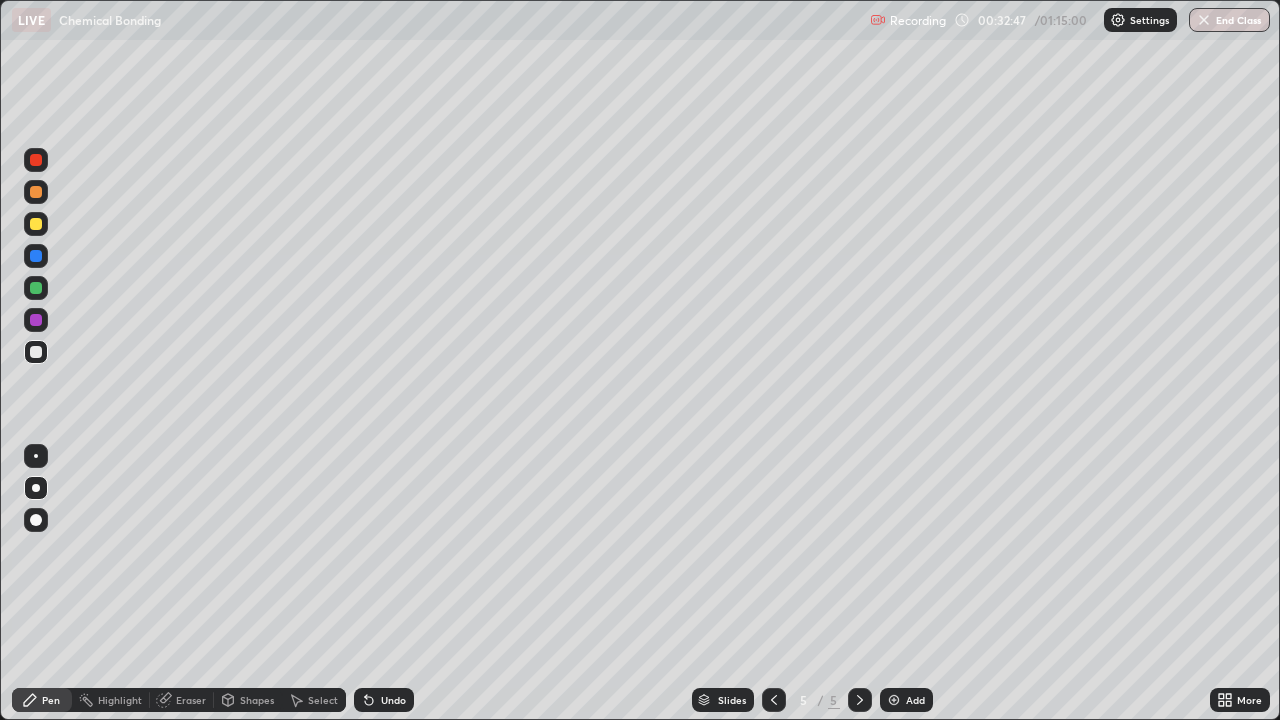 click at bounding box center (894, 700) 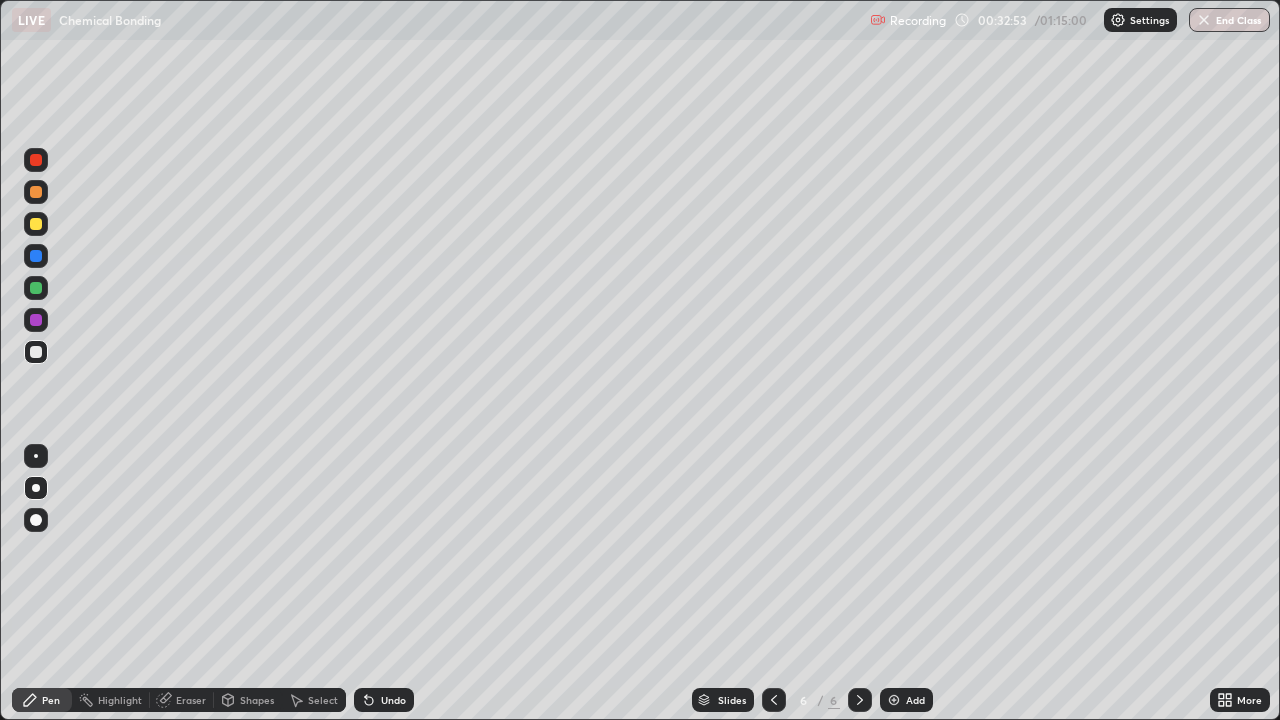 click 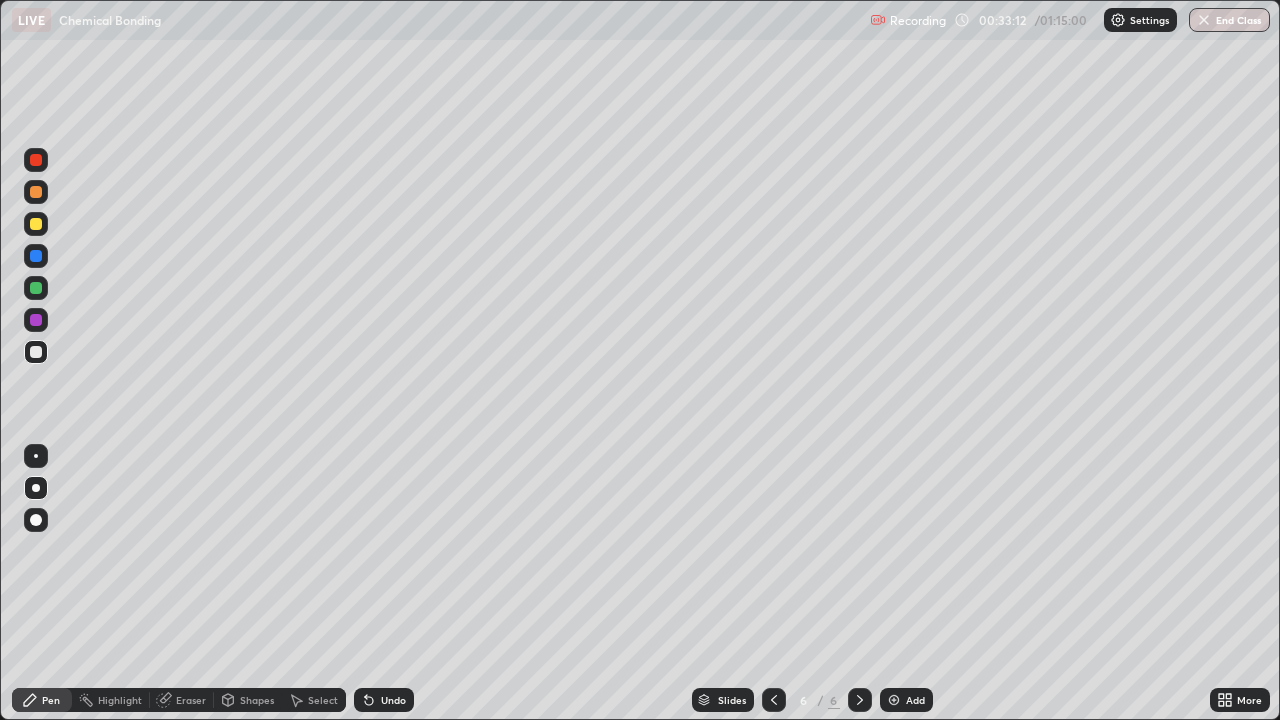 click at bounding box center [36, 224] 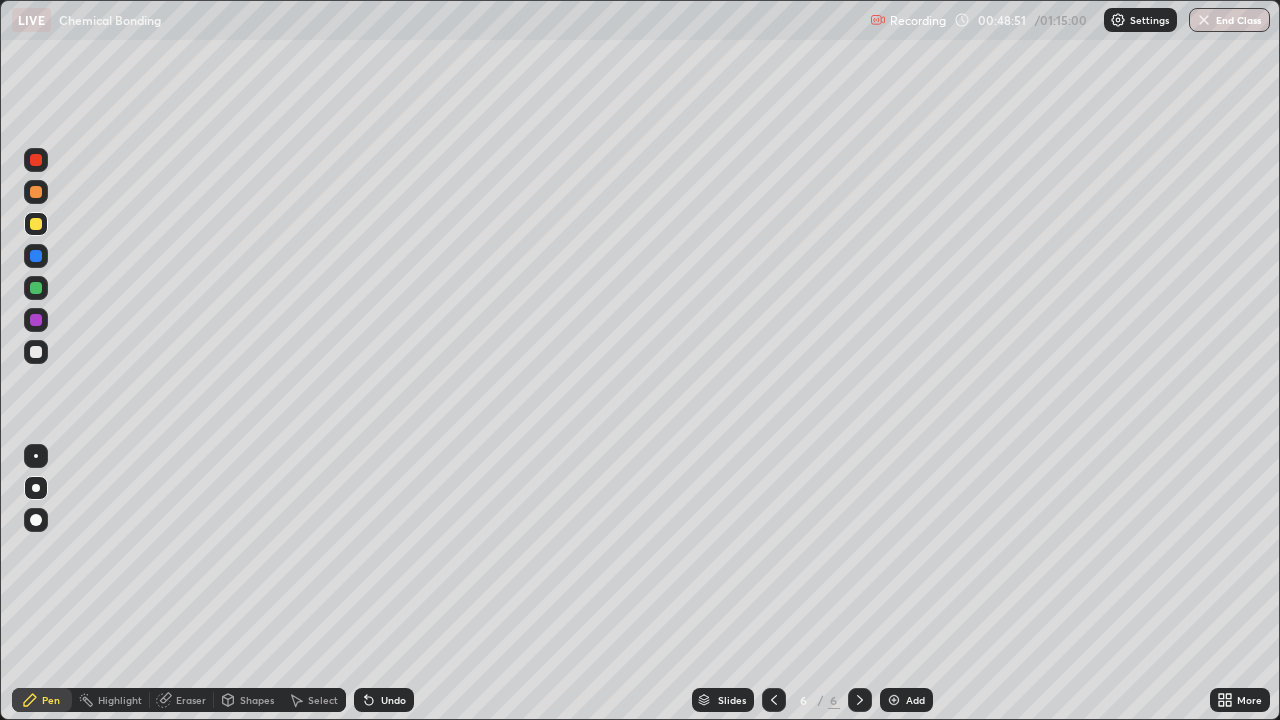 click at bounding box center (36, 352) 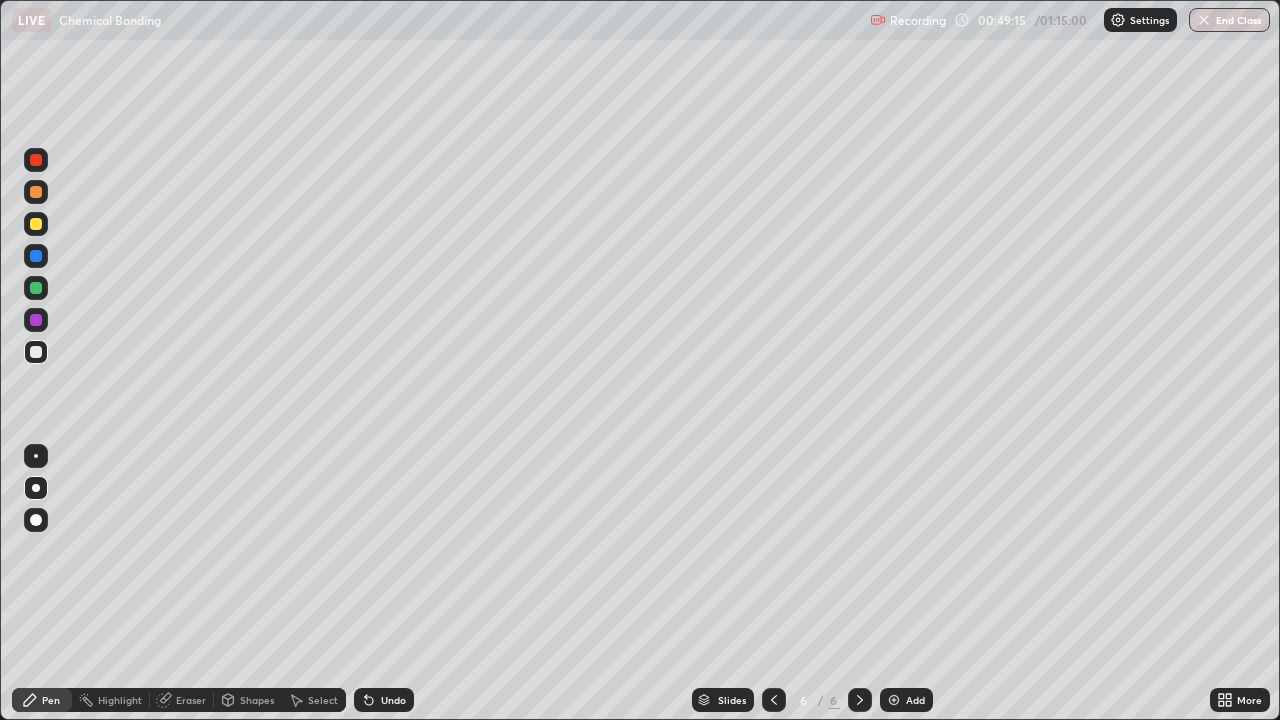 click at bounding box center [36, 224] 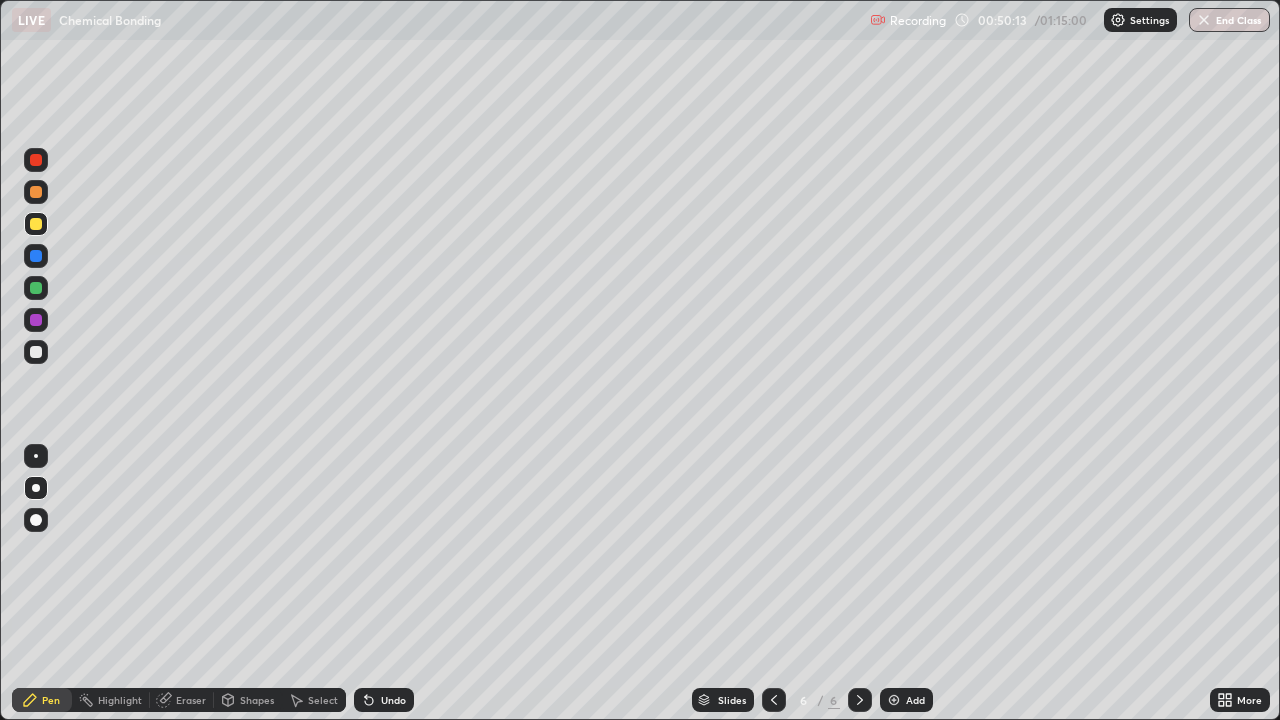 click at bounding box center [36, 352] 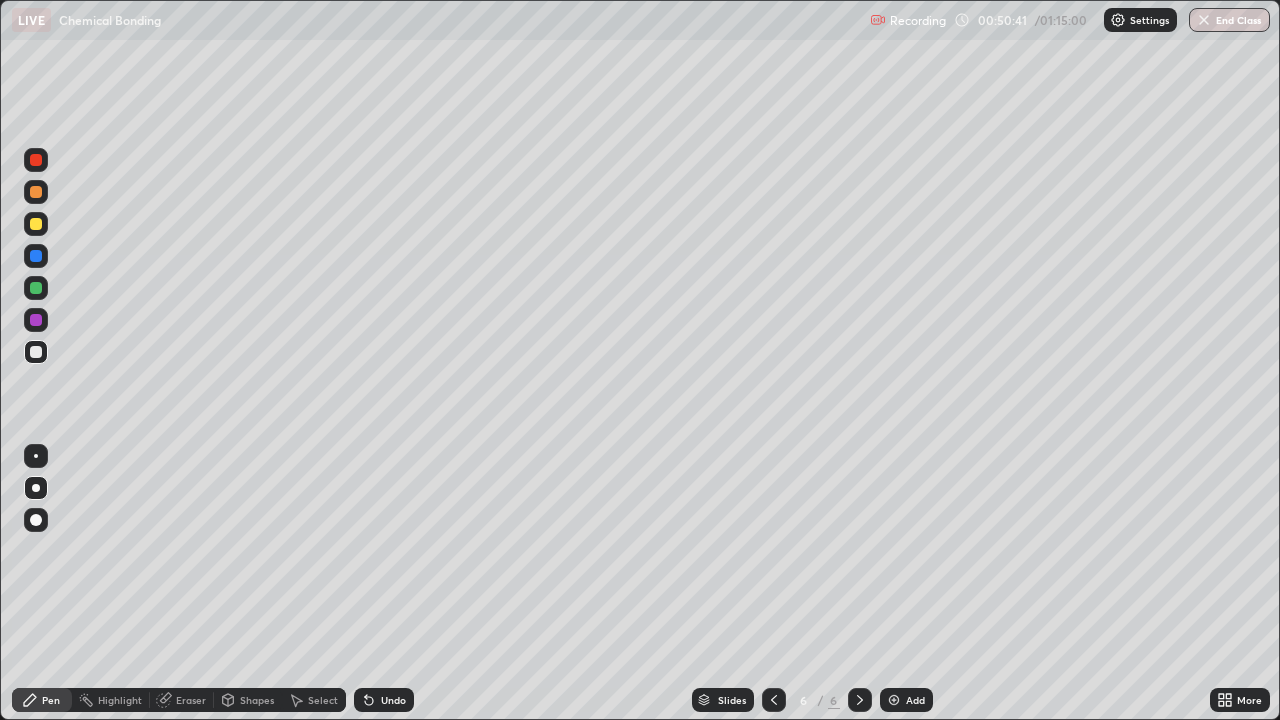 click at bounding box center (36, 224) 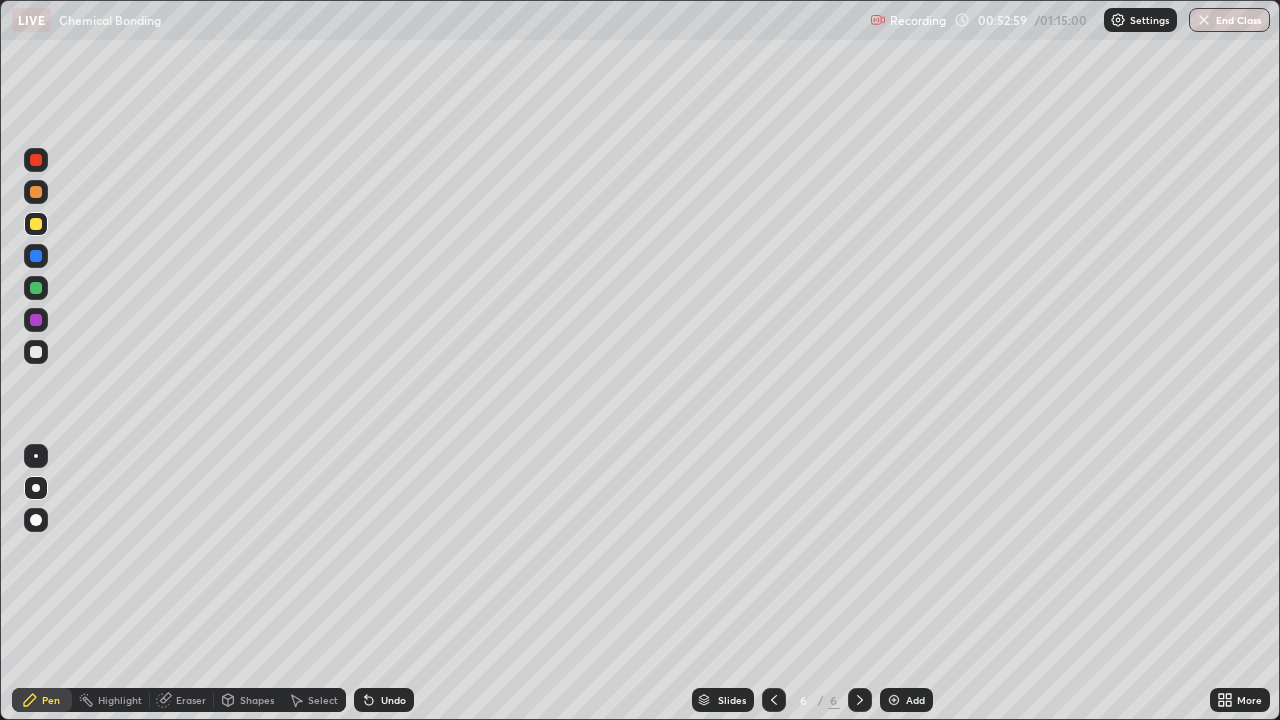 click at bounding box center (894, 700) 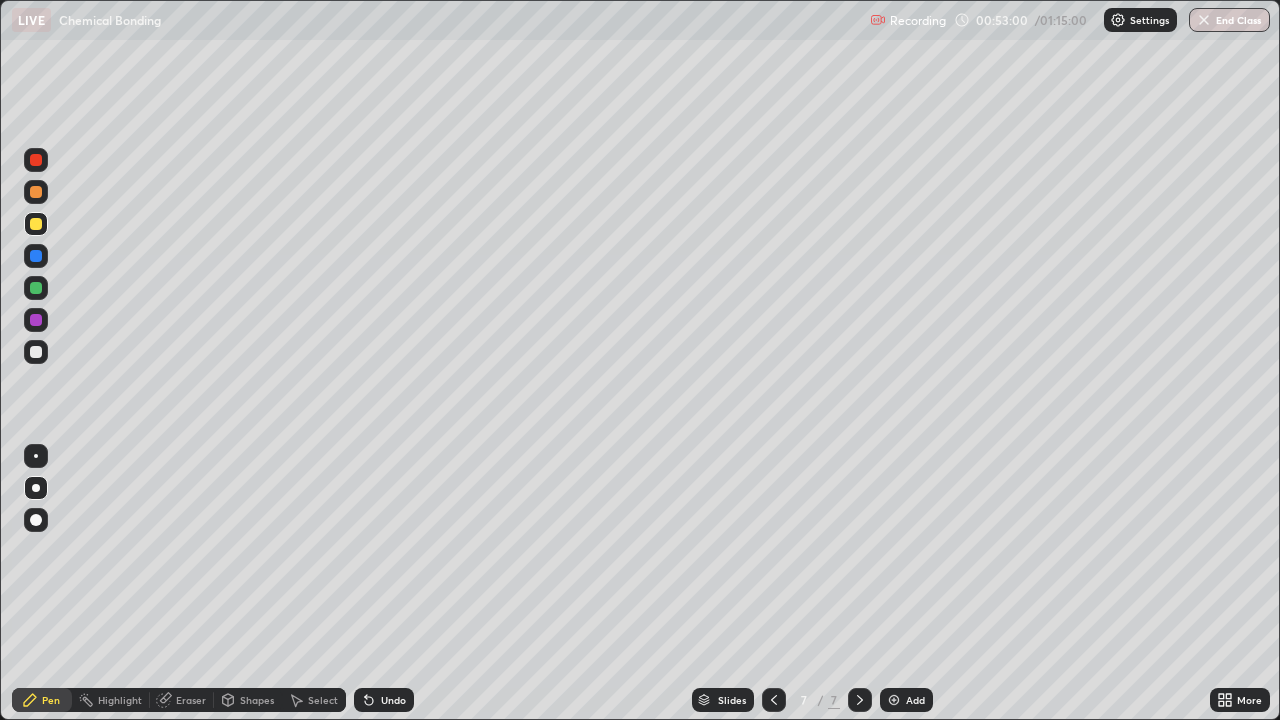 click at bounding box center [36, 352] 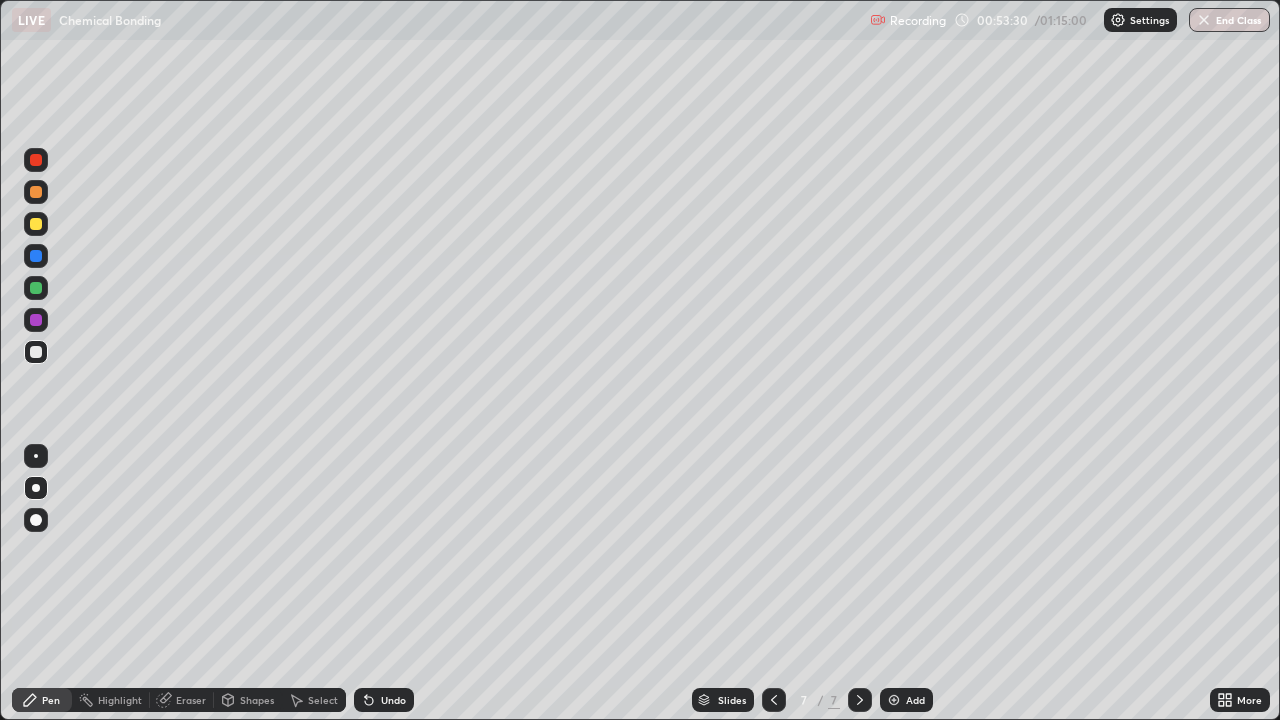 click at bounding box center [36, 224] 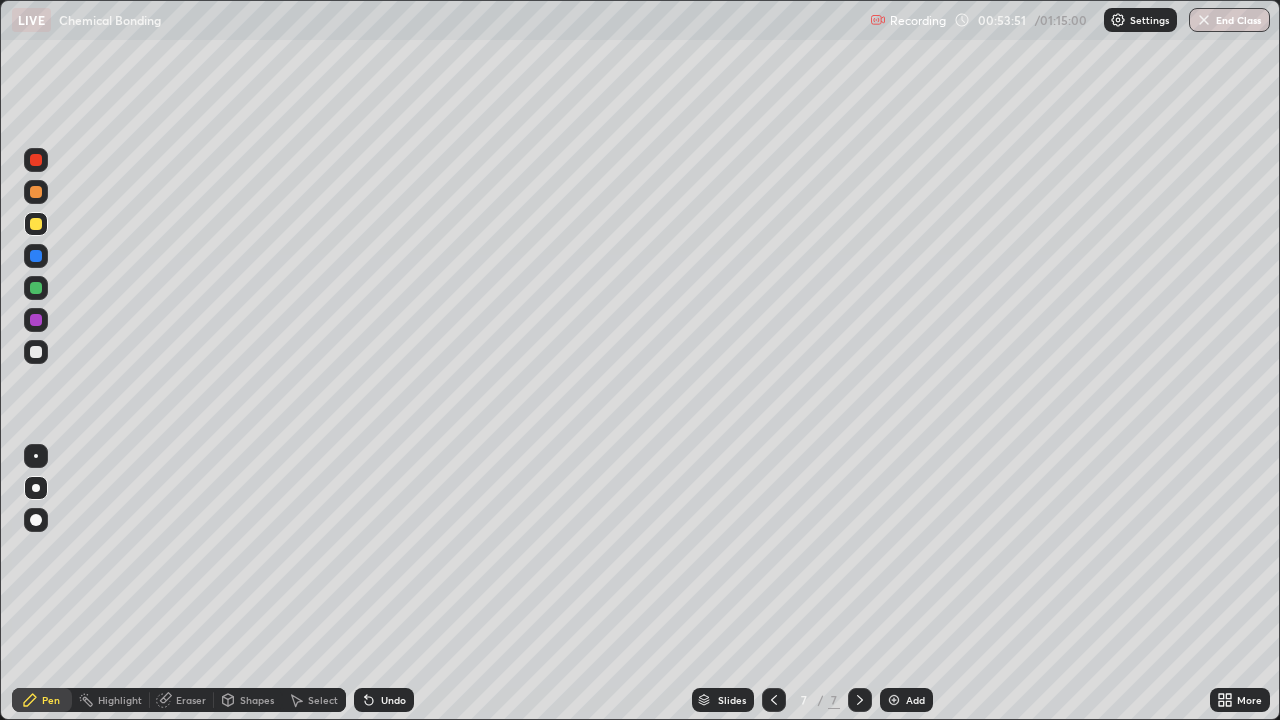 click on "Undo" at bounding box center (393, 700) 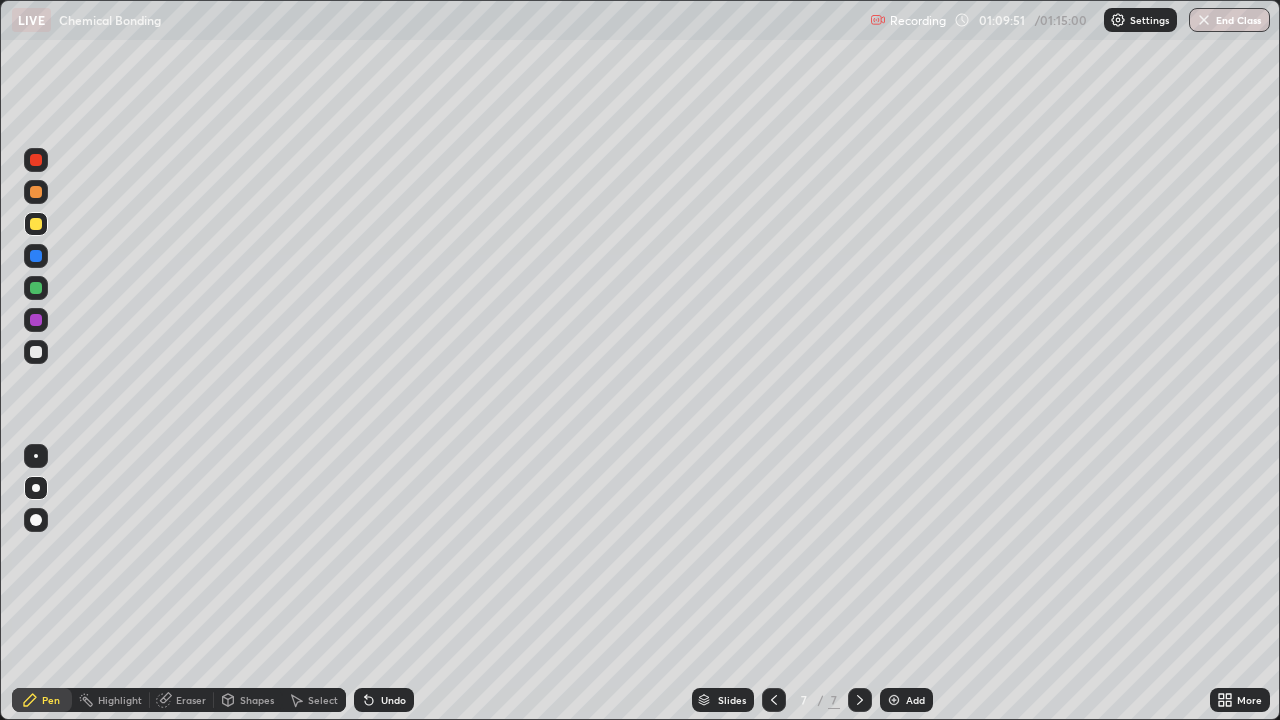 click on "End Class" at bounding box center [1229, 20] 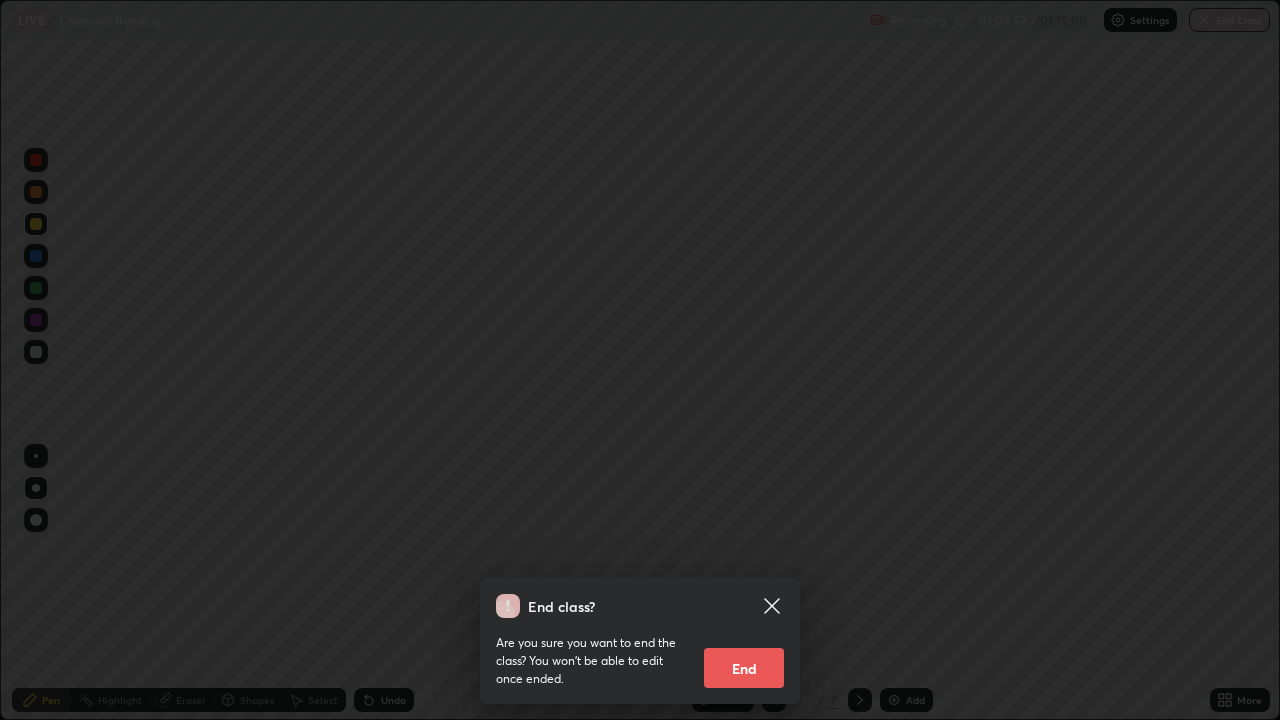 click on "End" at bounding box center [744, 668] 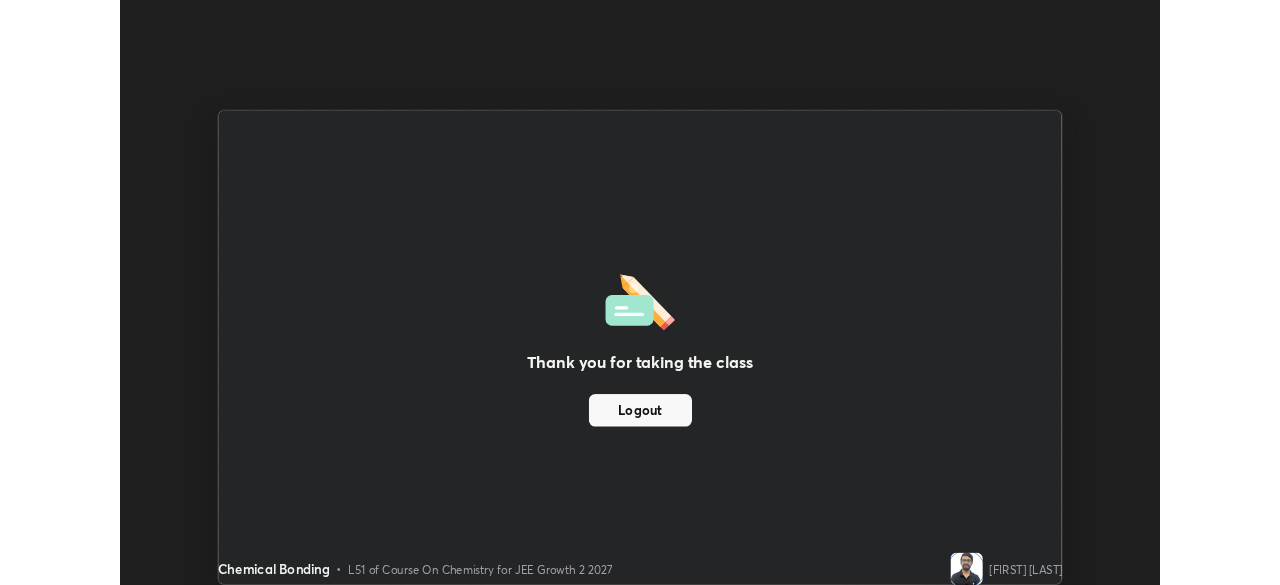 scroll, scrollTop: 585, scrollLeft: 1280, axis: both 